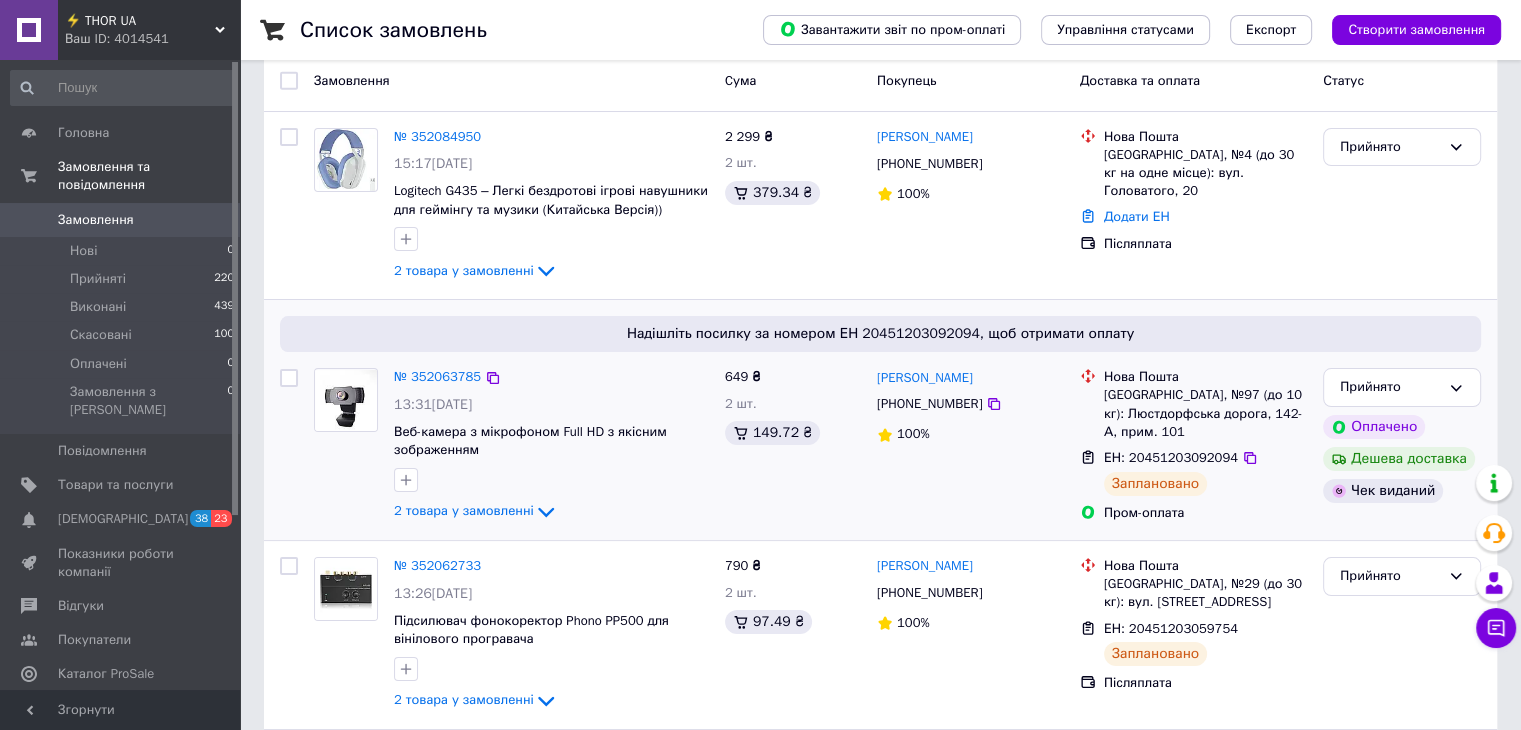 scroll, scrollTop: 100, scrollLeft: 0, axis: vertical 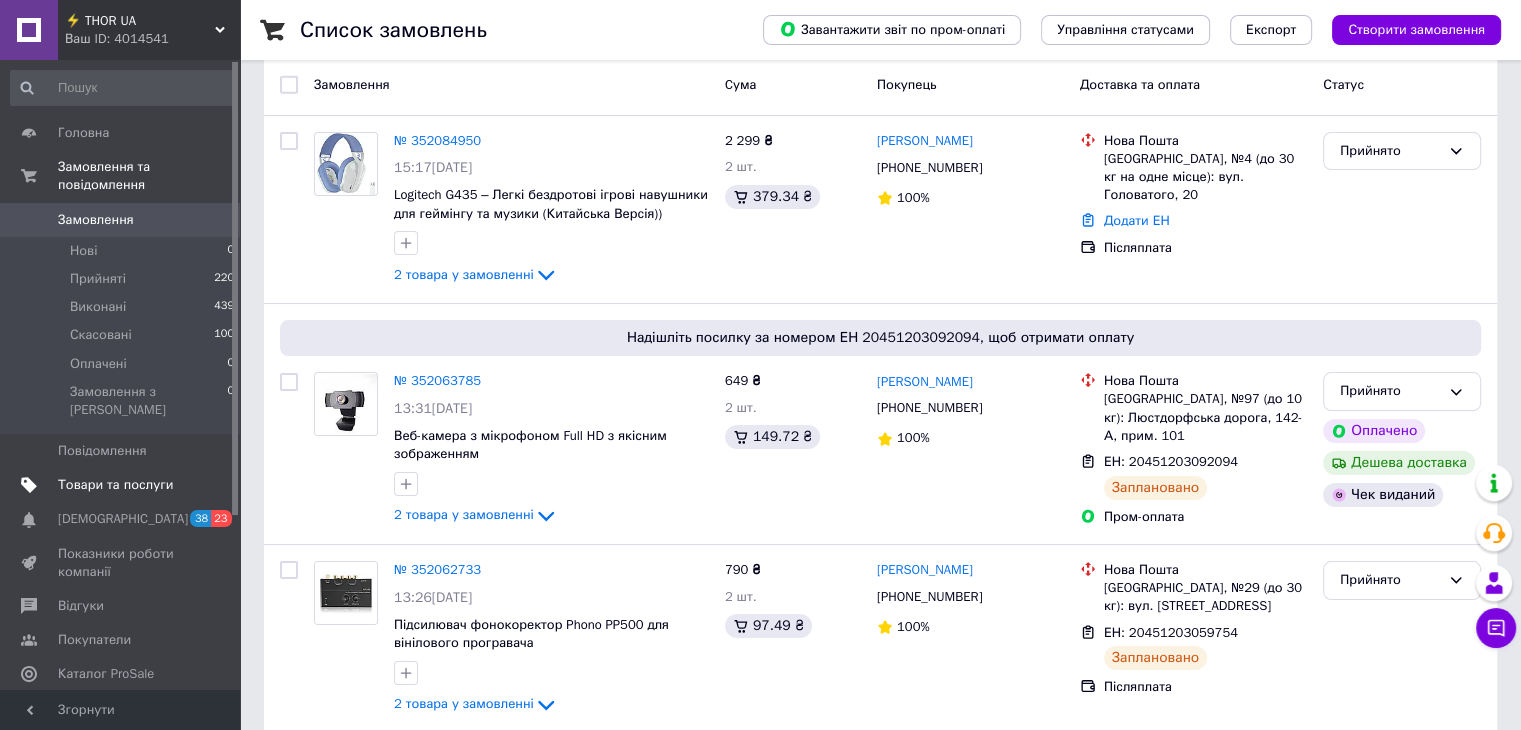click on "Товари та послуги" at bounding box center (123, 485) 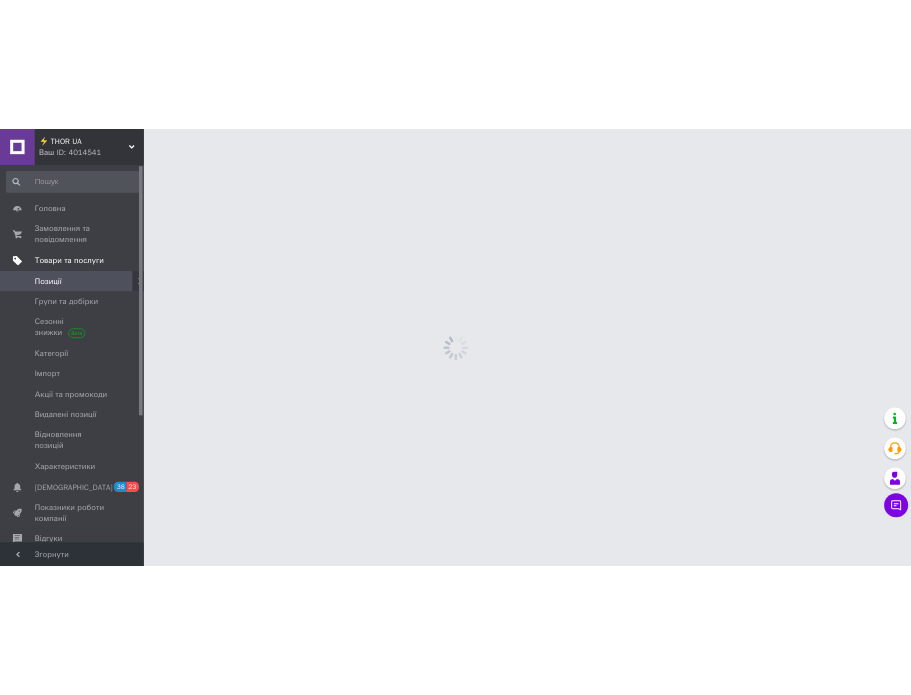 scroll, scrollTop: 0, scrollLeft: 0, axis: both 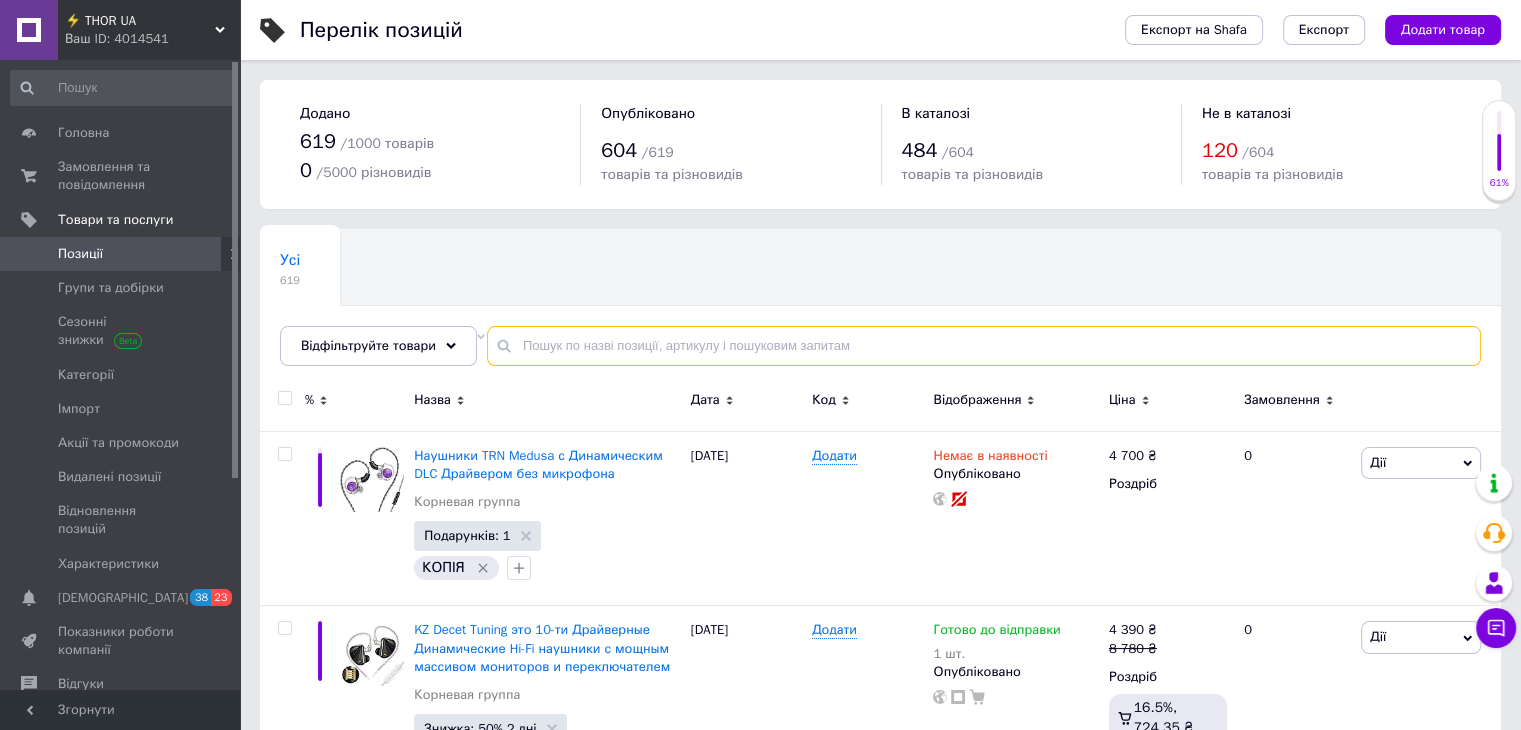 click at bounding box center [984, 346] 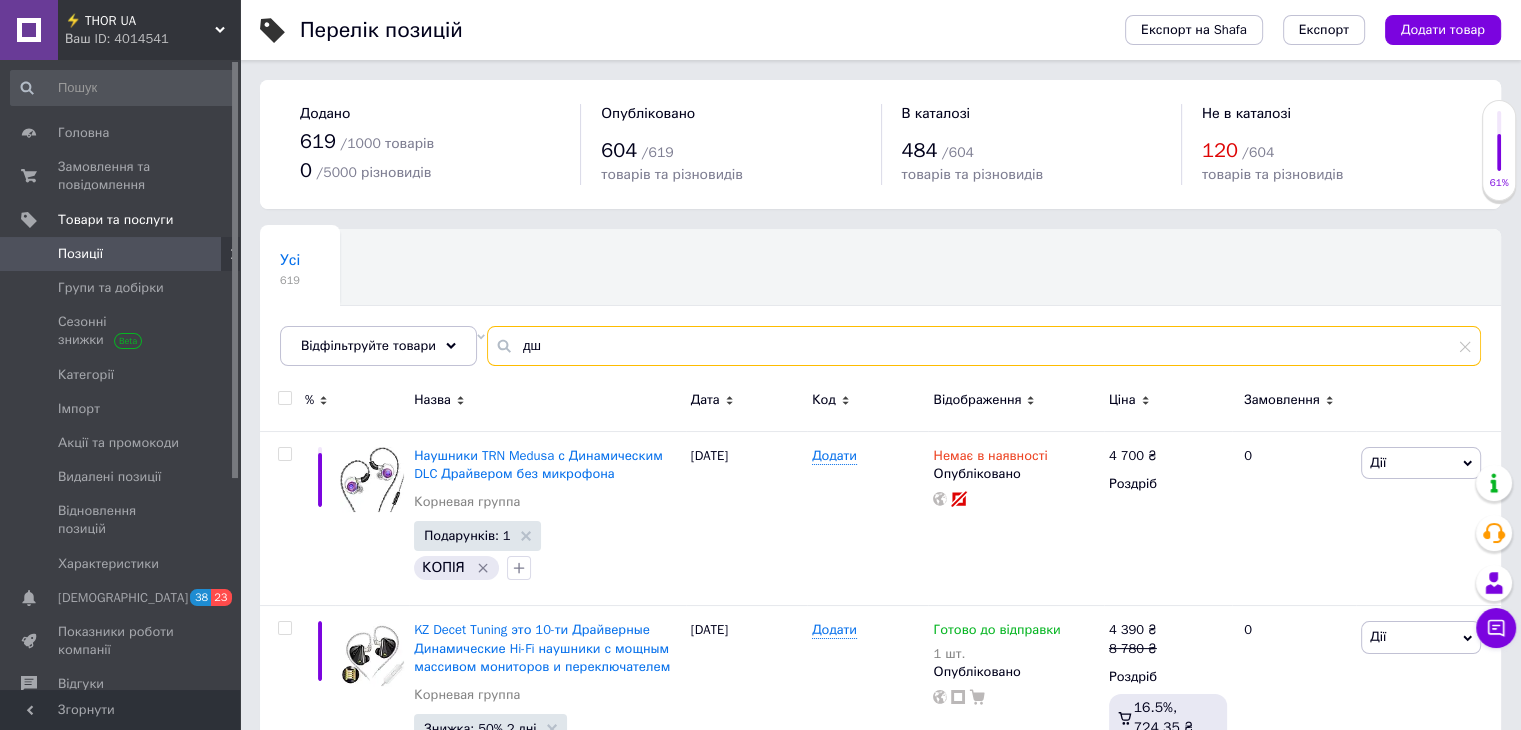 type on "д" 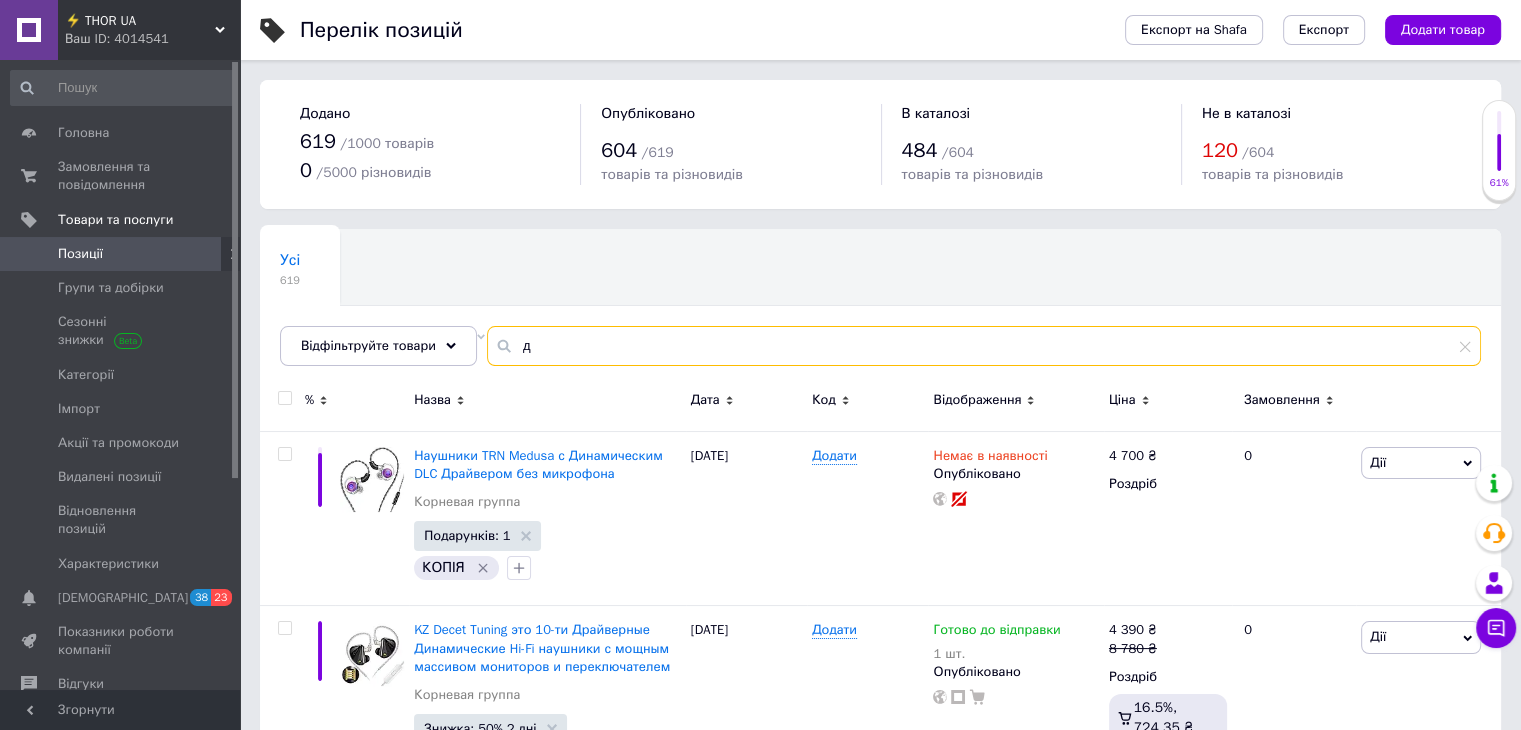 type 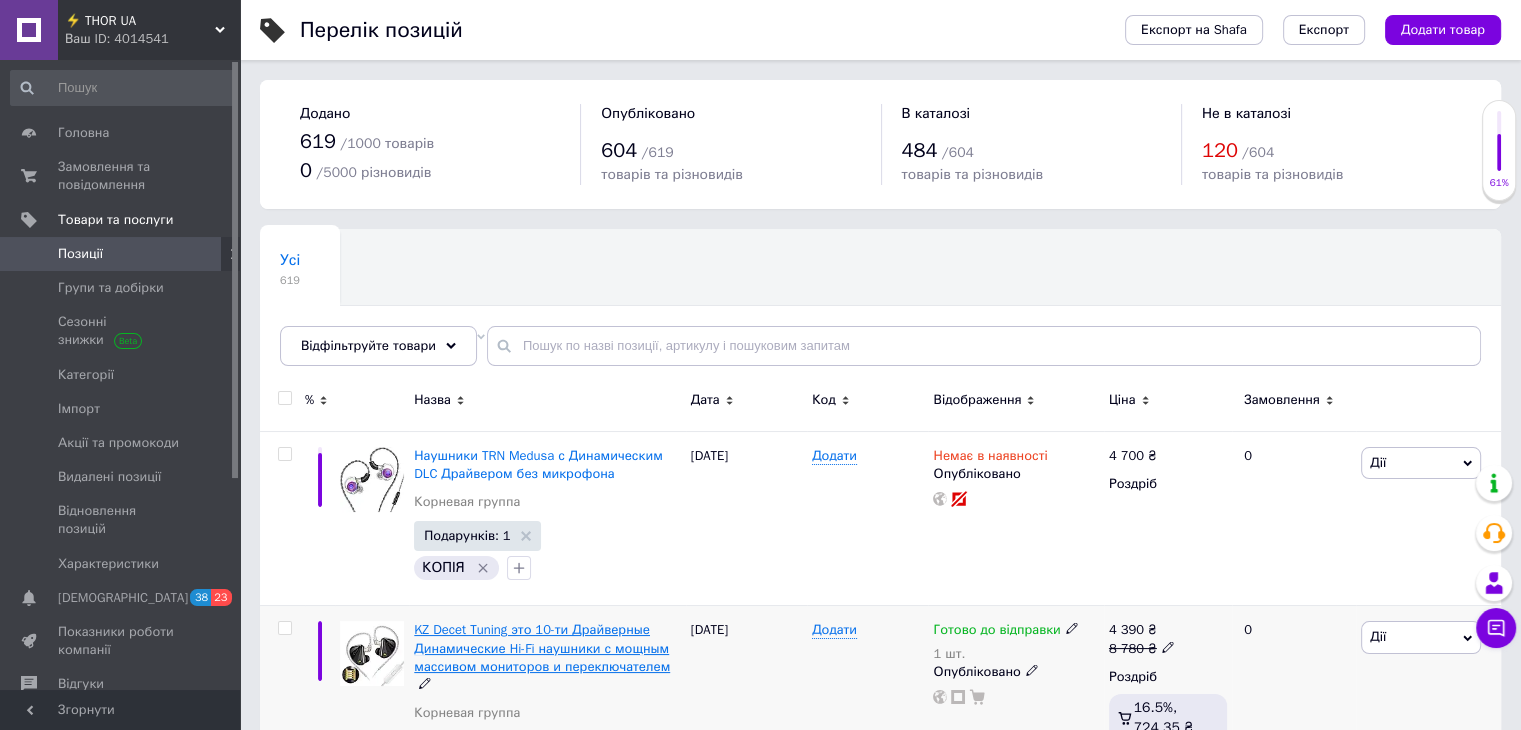click on "KZ Decet Tuning это 10-ти Драйверные Динамические Hi-Fi наушники с мощным массивом мониторов и переключателем" at bounding box center (542, 647) 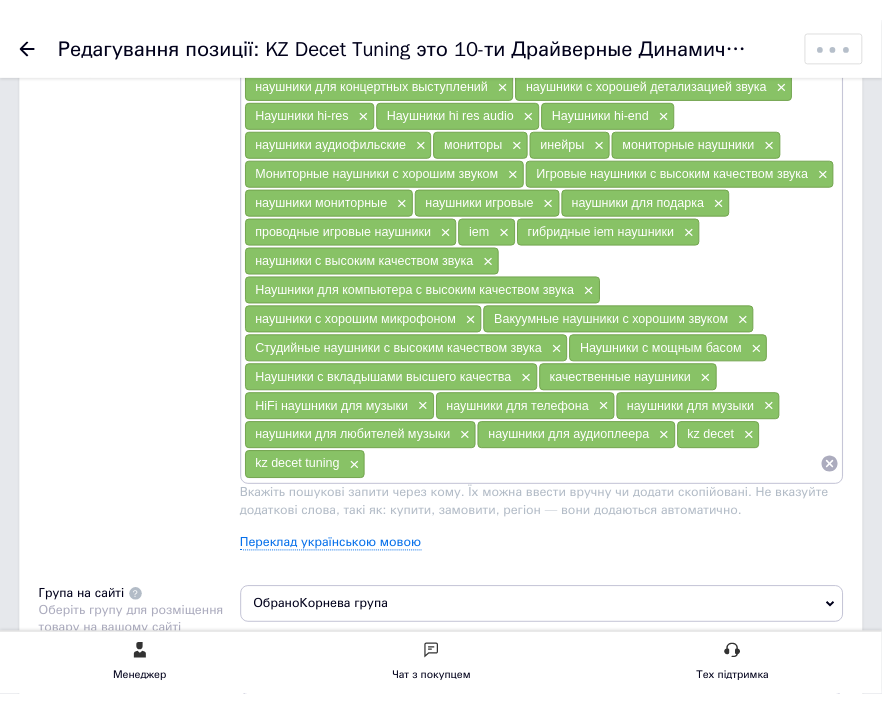 scroll, scrollTop: 1700, scrollLeft: 0, axis: vertical 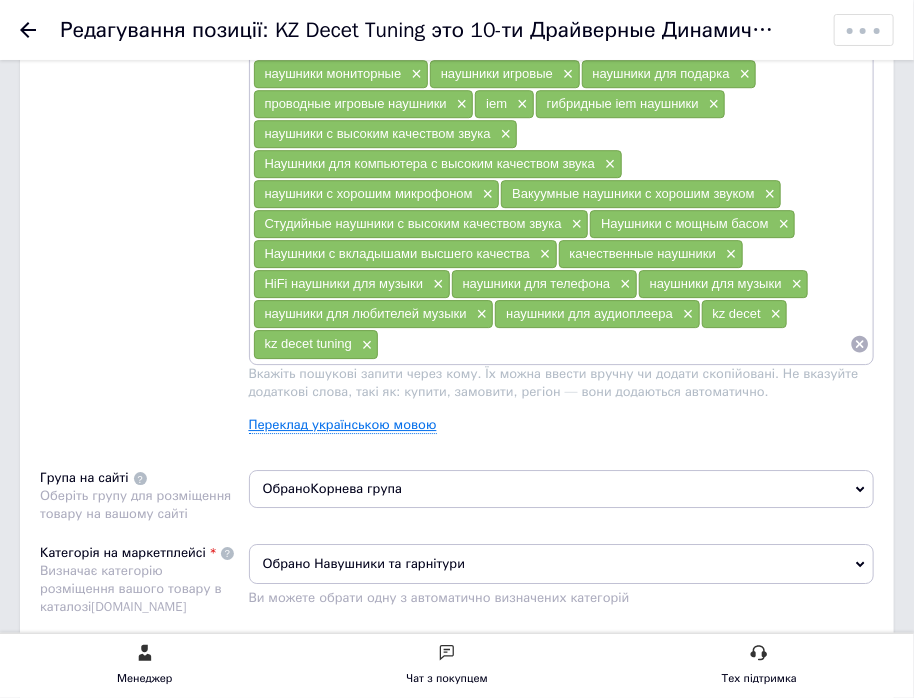 click on "Переклад українською мовою" at bounding box center [343, 425] 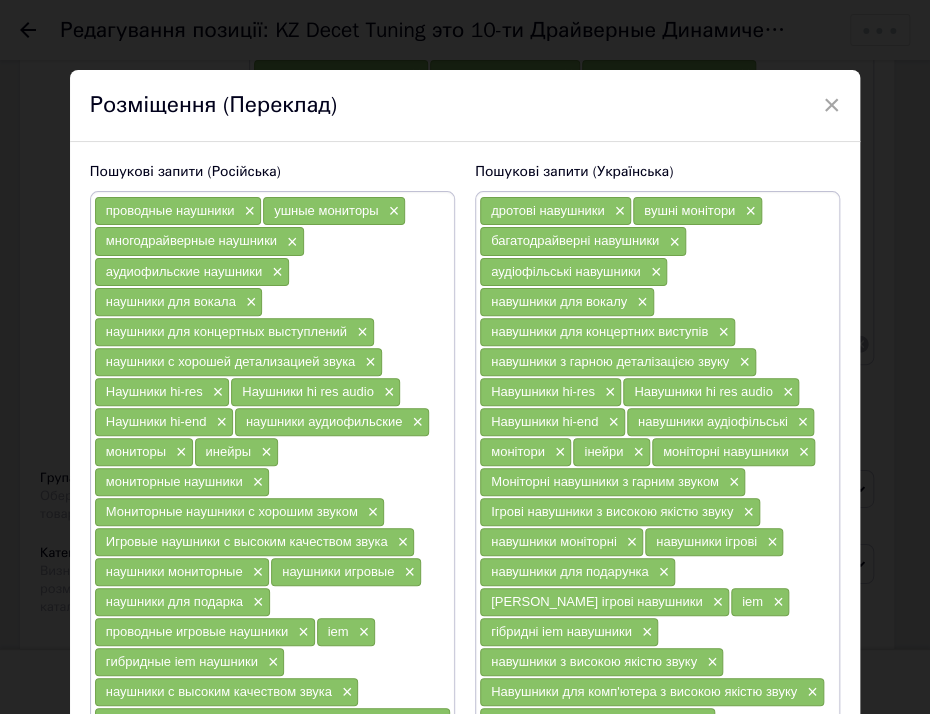 click on "Пошукові запити (Російська) проводные наушники × ушные мониторы × многодрайверные наушники × аудиофильские наушники × наушники для вокала × наушники для концертных выступлений × наушники с хорошей детализацией звука × Наушники hi-res × Наушники hi res audio × Наушники hi-end × наушники аудиофильские × мониторы × инейры × мониторные наушники × Мониторные наушники с хорошим звуком × Игровые наушники с высоким качеством звука × наушники мониторные × наушники игровые × наушники для подарка × проводные игровые наушники × iem × гибридные iem наушники × × × × × × × × × × × ×" at bounding box center (465, 663) 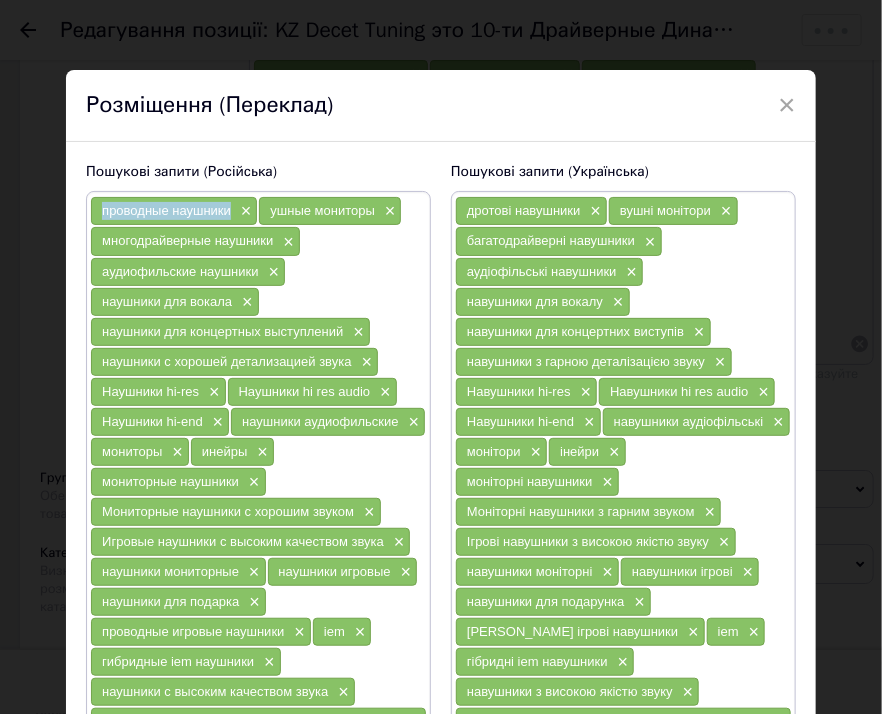 drag, startPoint x: 98, startPoint y: 206, endPoint x: 226, endPoint y: 211, distance: 128.09763 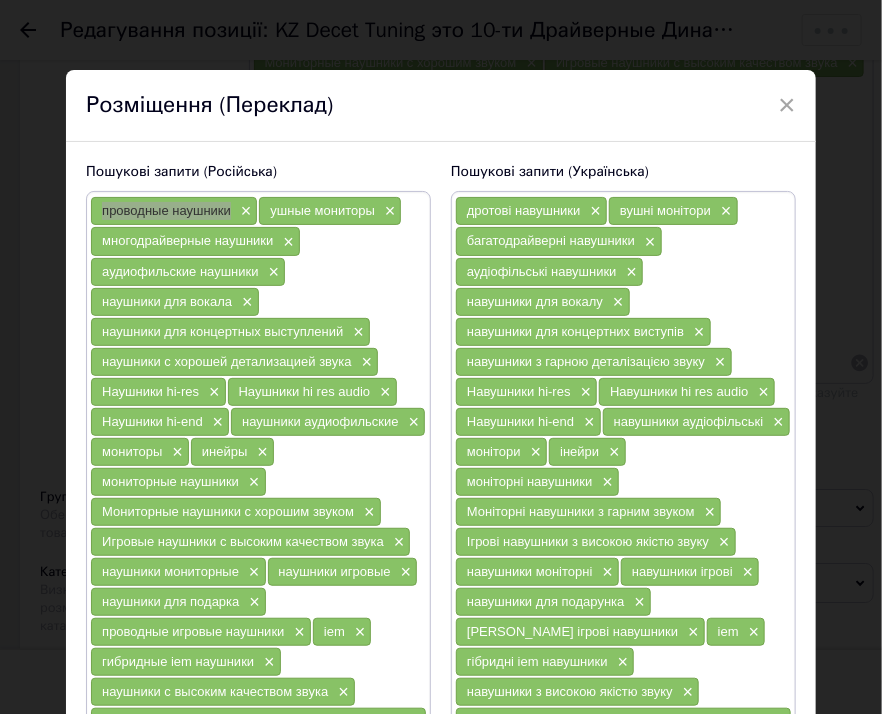 scroll, scrollTop: 1718, scrollLeft: 0, axis: vertical 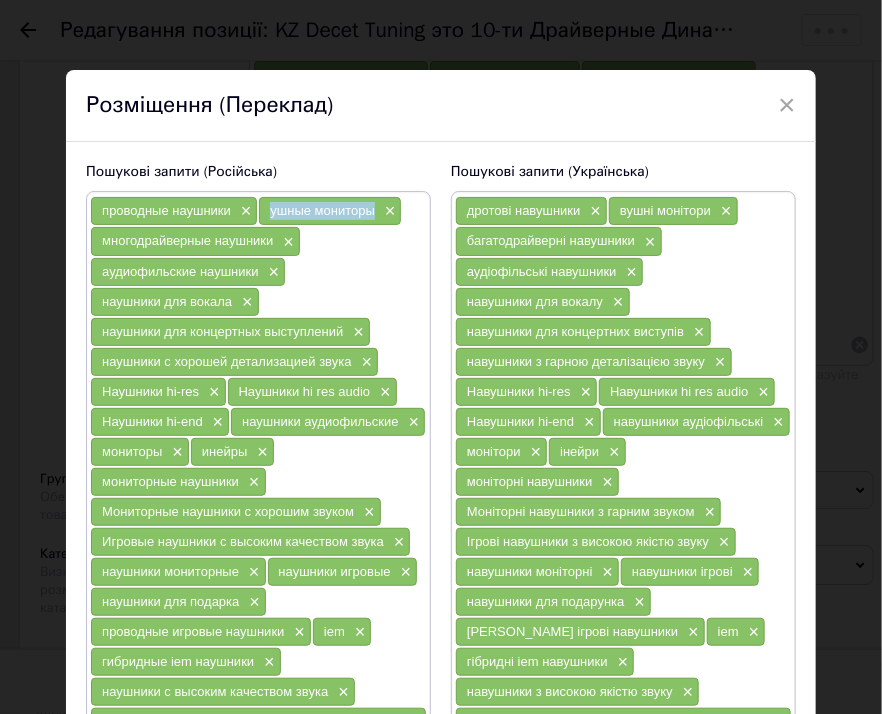 drag, startPoint x: 266, startPoint y: 209, endPoint x: 369, endPoint y: 212, distance: 103.04368 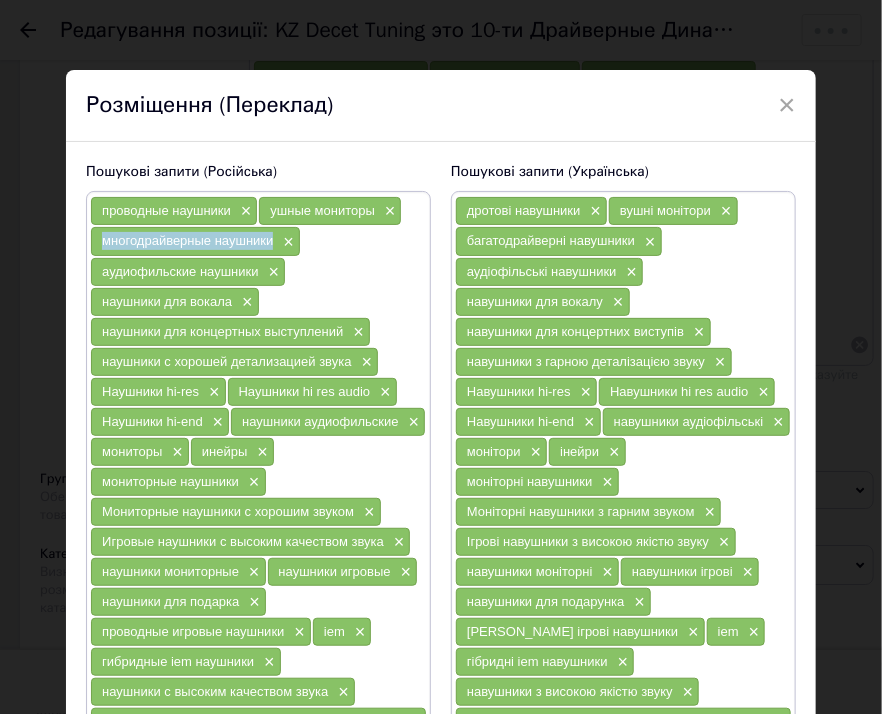 drag, startPoint x: 99, startPoint y: 236, endPoint x: 270, endPoint y: 239, distance: 171.0263 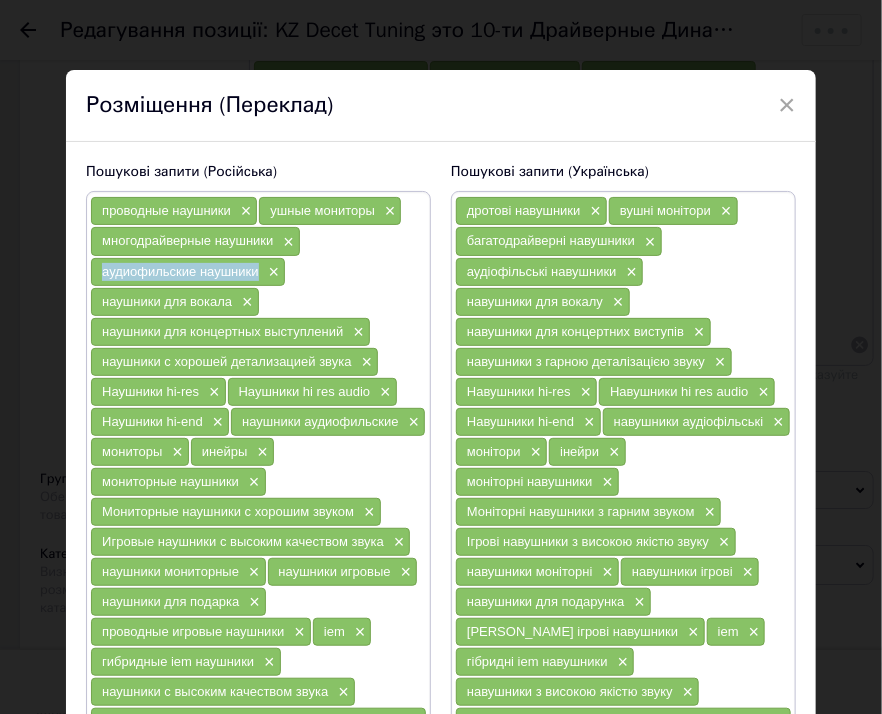 drag, startPoint x: 97, startPoint y: 271, endPoint x: 256, endPoint y: 275, distance: 159.05031 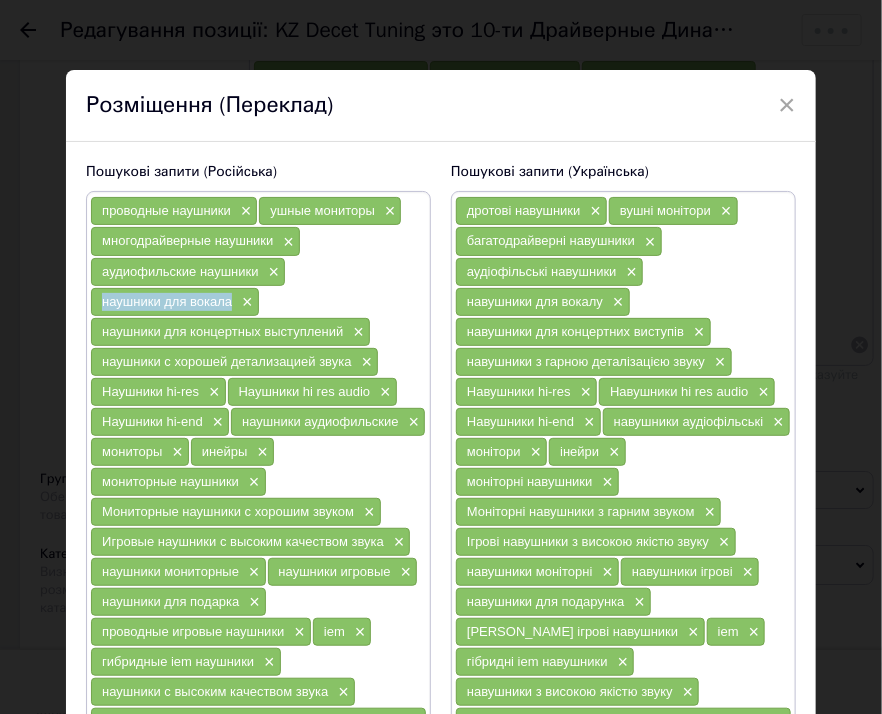 drag, startPoint x: 99, startPoint y: 301, endPoint x: 228, endPoint y: 299, distance: 129.0155 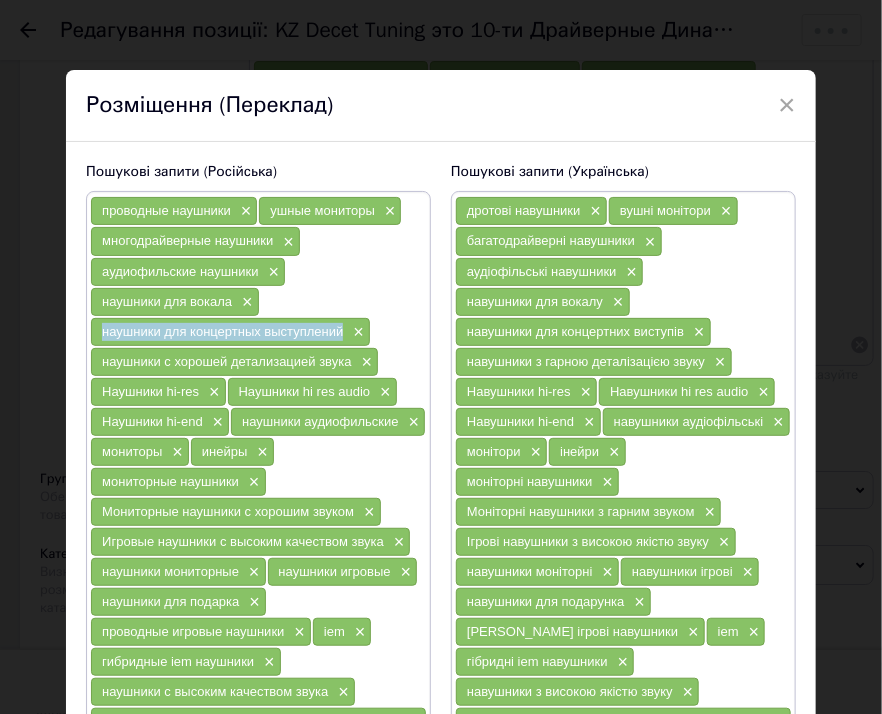 drag, startPoint x: 95, startPoint y: 326, endPoint x: 343, endPoint y: 333, distance: 248.09877 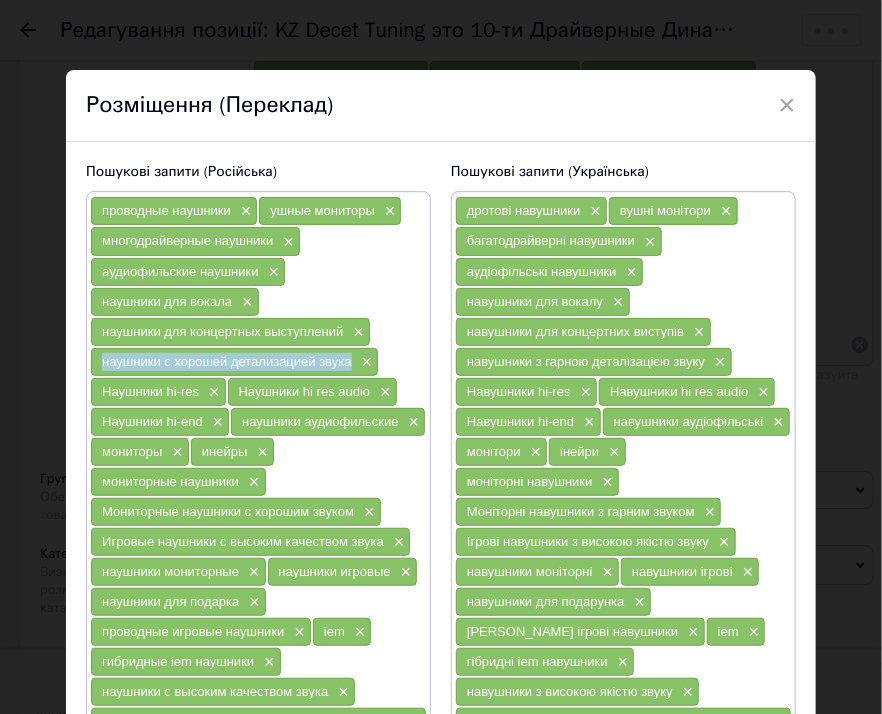drag, startPoint x: 101, startPoint y: 357, endPoint x: 350, endPoint y: 362, distance: 249.0502 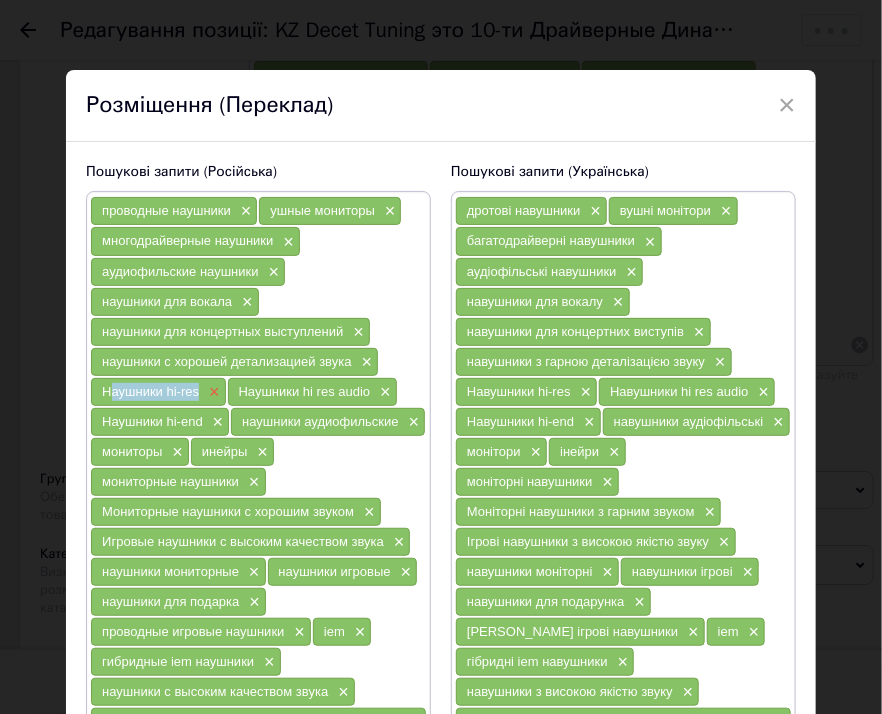 drag, startPoint x: 105, startPoint y: 389, endPoint x: 204, endPoint y: 390, distance: 99.00505 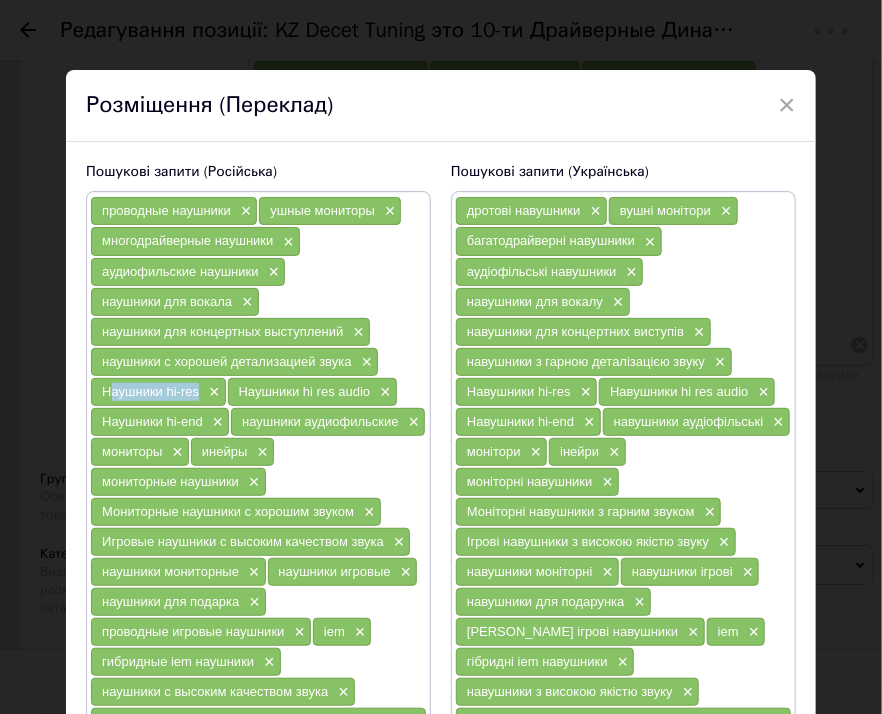 copy on "аушники hi-res" 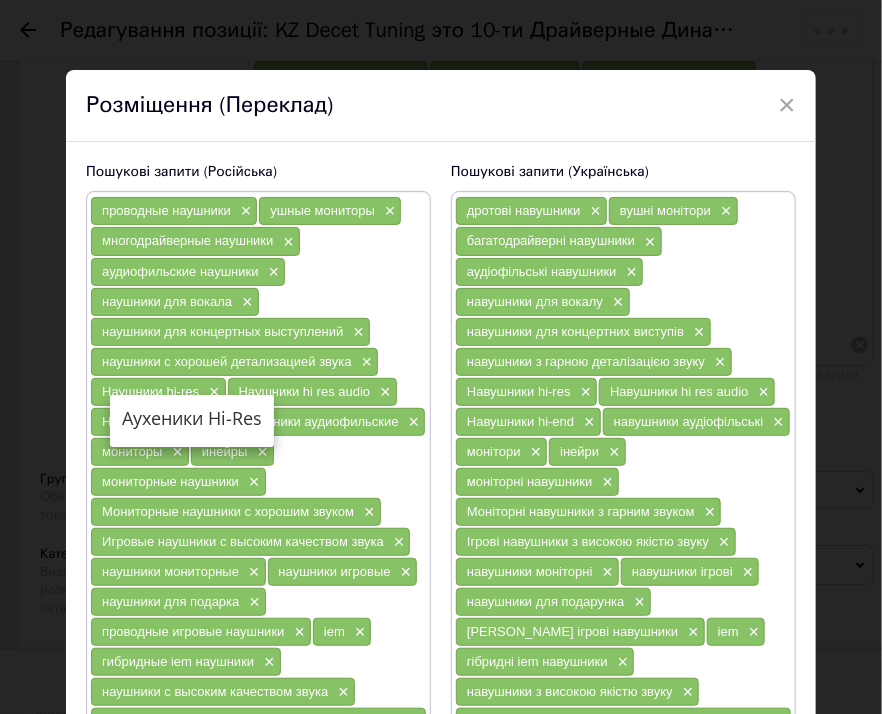 click on "Розміщення (Переклад)" at bounding box center (441, 106) 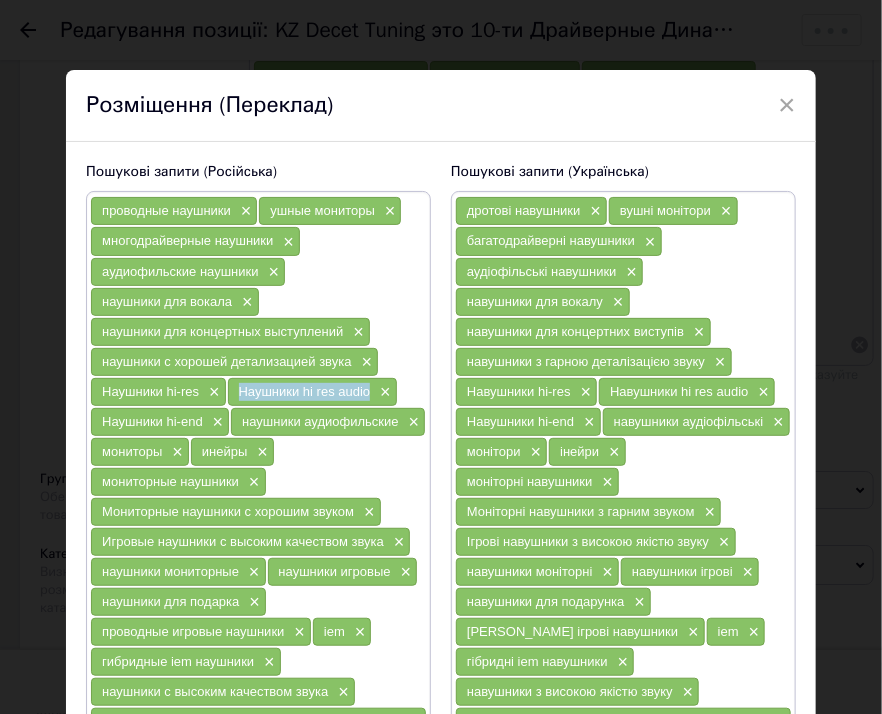 drag, startPoint x: 234, startPoint y: 385, endPoint x: 367, endPoint y: 391, distance: 133.13527 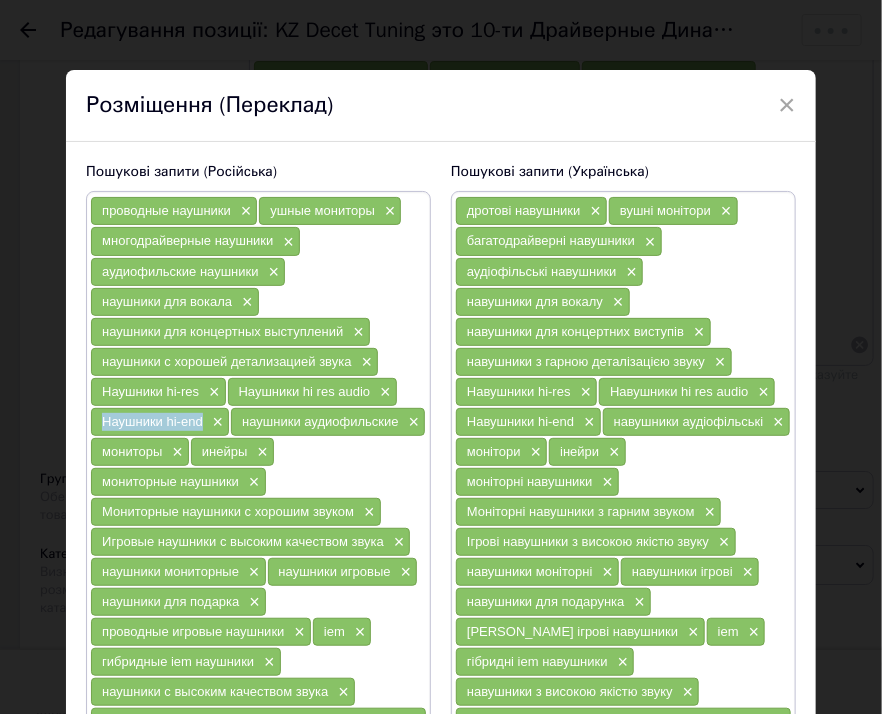 drag, startPoint x: 99, startPoint y: 419, endPoint x: 200, endPoint y: 420, distance: 101.00495 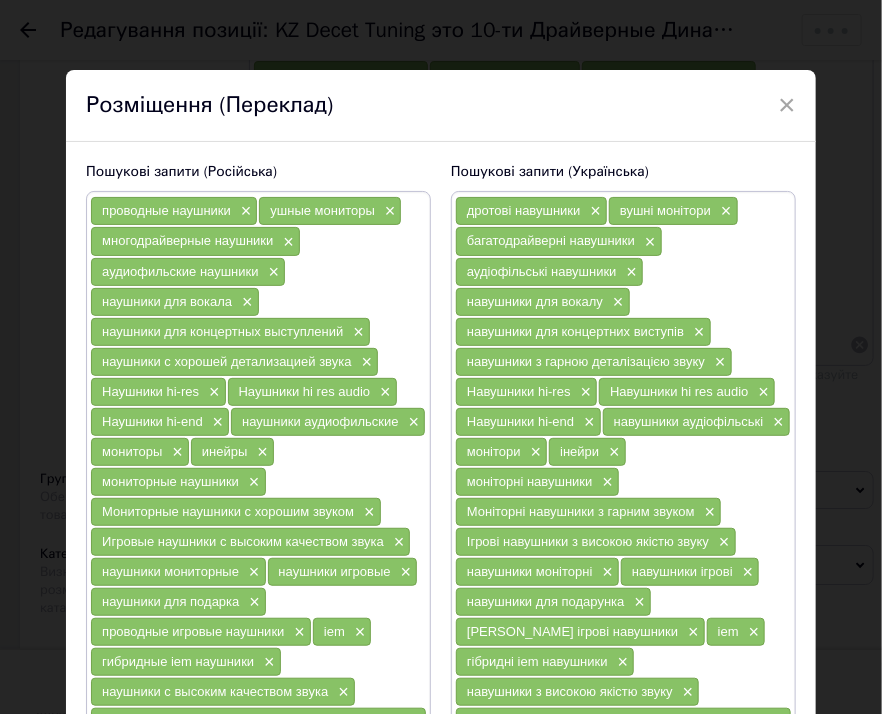 click on "Розміщення (Переклад)" at bounding box center (441, 106) 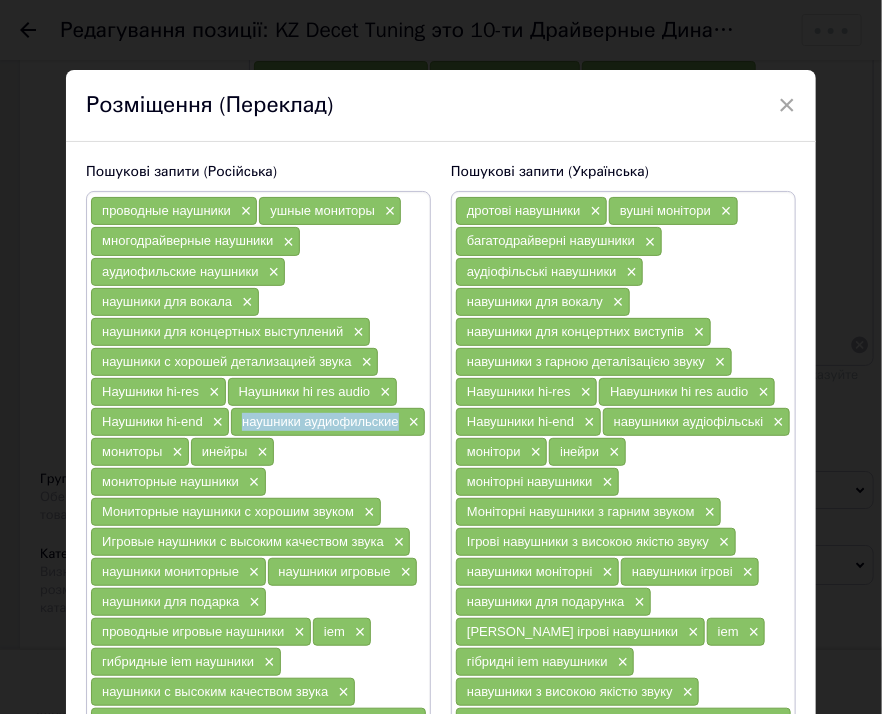 drag, startPoint x: 96, startPoint y: 447, endPoint x: 255, endPoint y: 449, distance: 159.01257 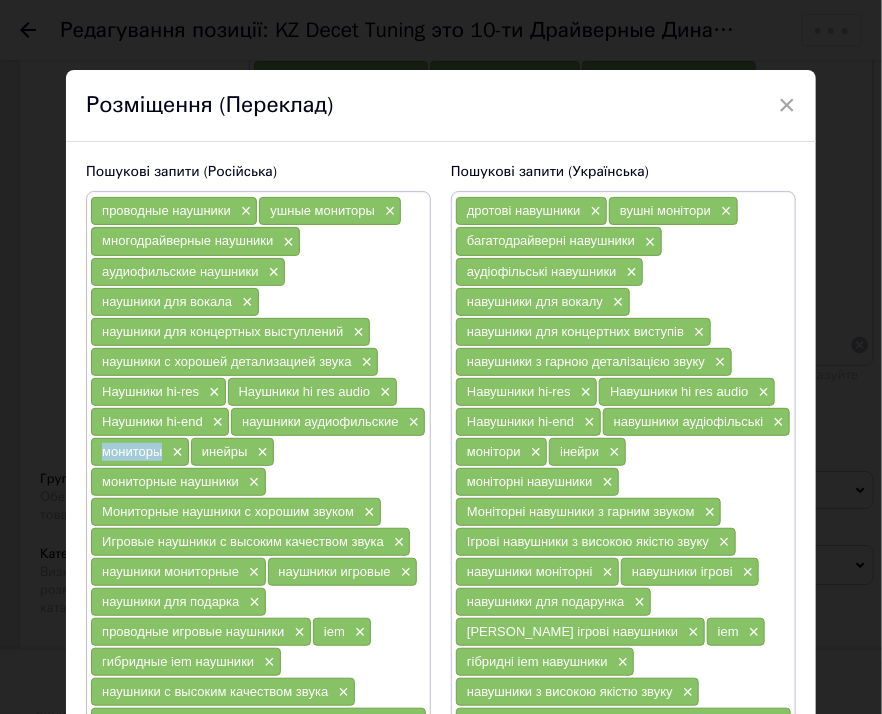 drag, startPoint x: 293, startPoint y: 449, endPoint x: 359, endPoint y: 450, distance: 66.007576 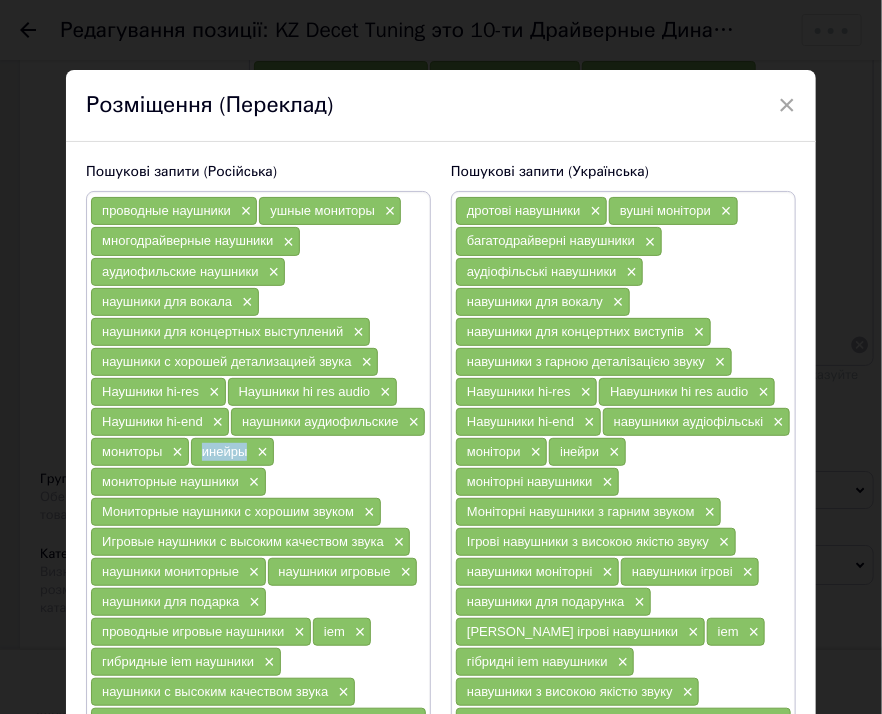 drag, startPoint x: 97, startPoint y: 477, endPoint x: 146, endPoint y: 476, distance: 49.010204 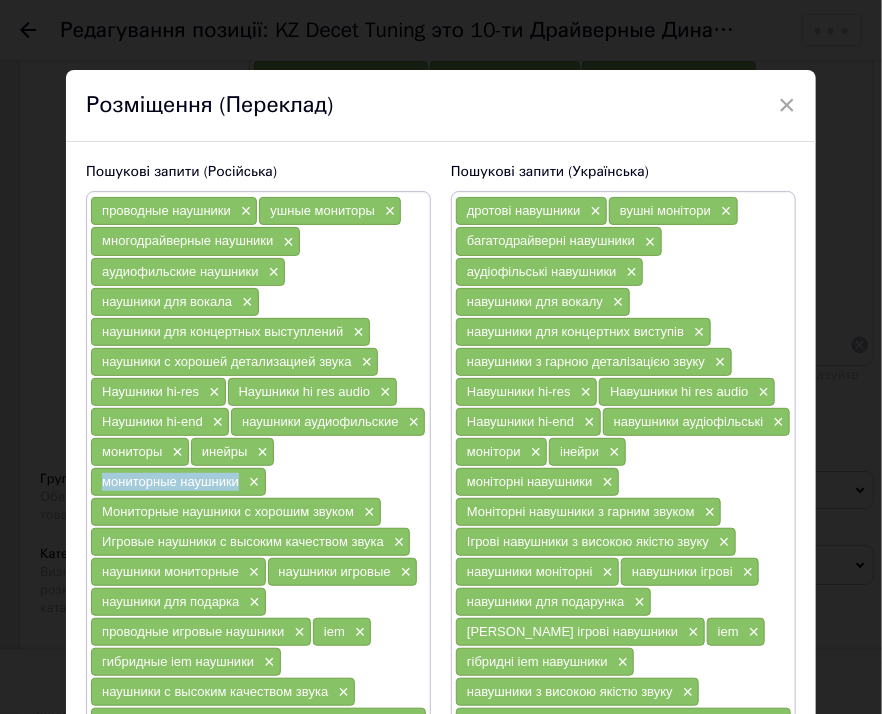 drag, startPoint x: 187, startPoint y: 475, endPoint x: 323, endPoint y: 481, distance: 136.1323 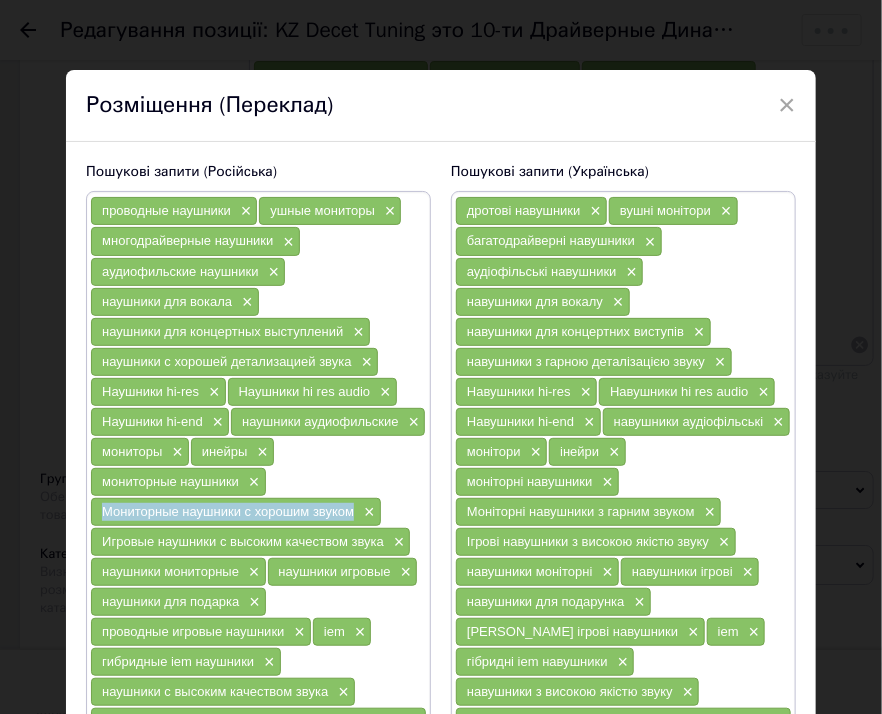 drag, startPoint x: 98, startPoint y: 505, endPoint x: 349, endPoint y: 506, distance: 251.002 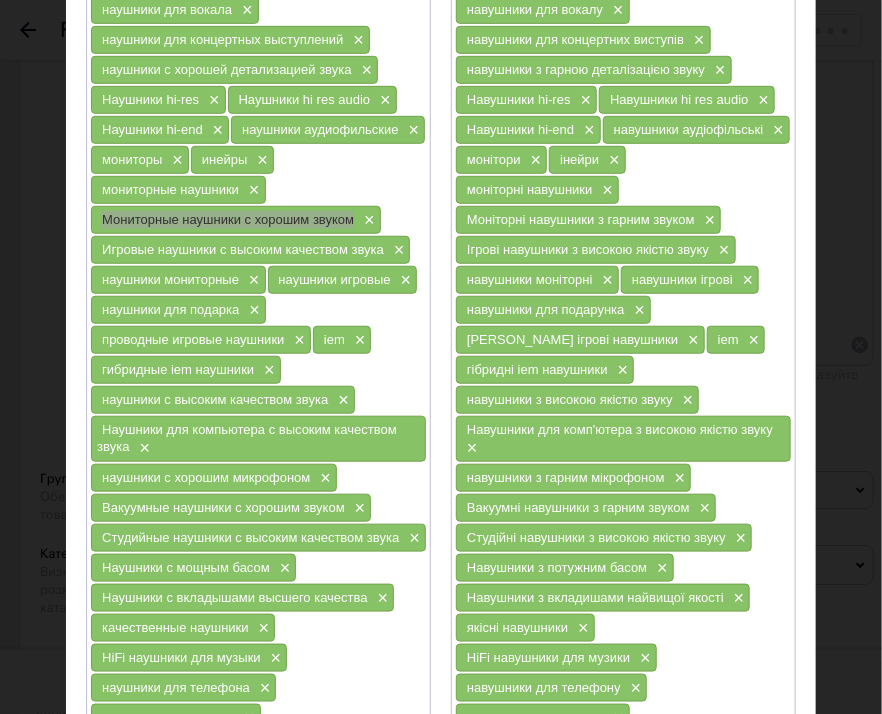scroll, scrollTop: 300, scrollLeft: 0, axis: vertical 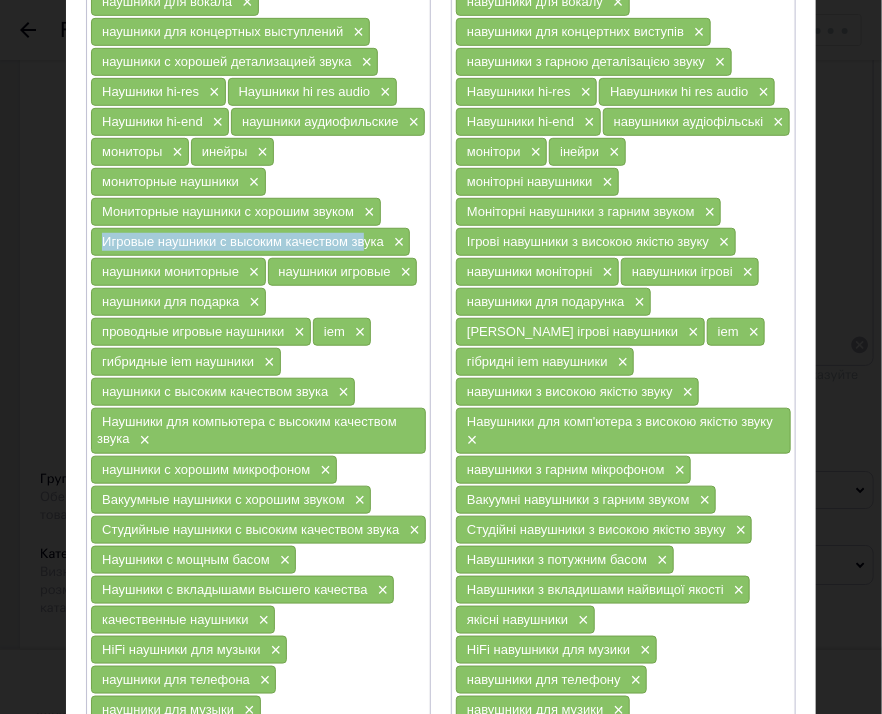 drag, startPoint x: 100, startPoint y: 234, endPoint x: 317, endPoint y: 241, distance: 217.11287 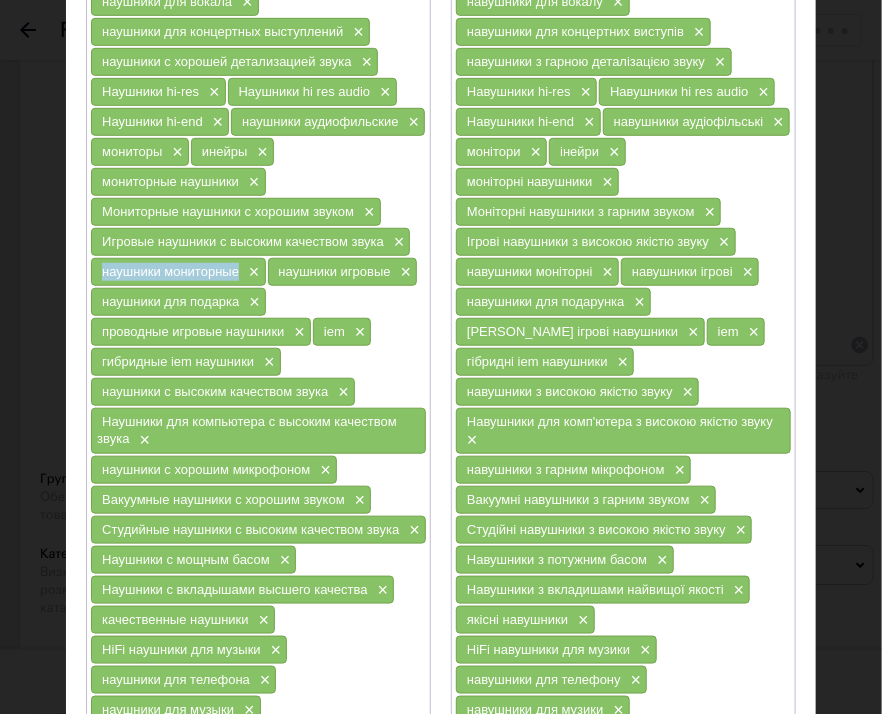 drag, startPoint x: 100, startPoint y: 269, endPoint x: 234, endPoint y: 267, distance: 134.01492 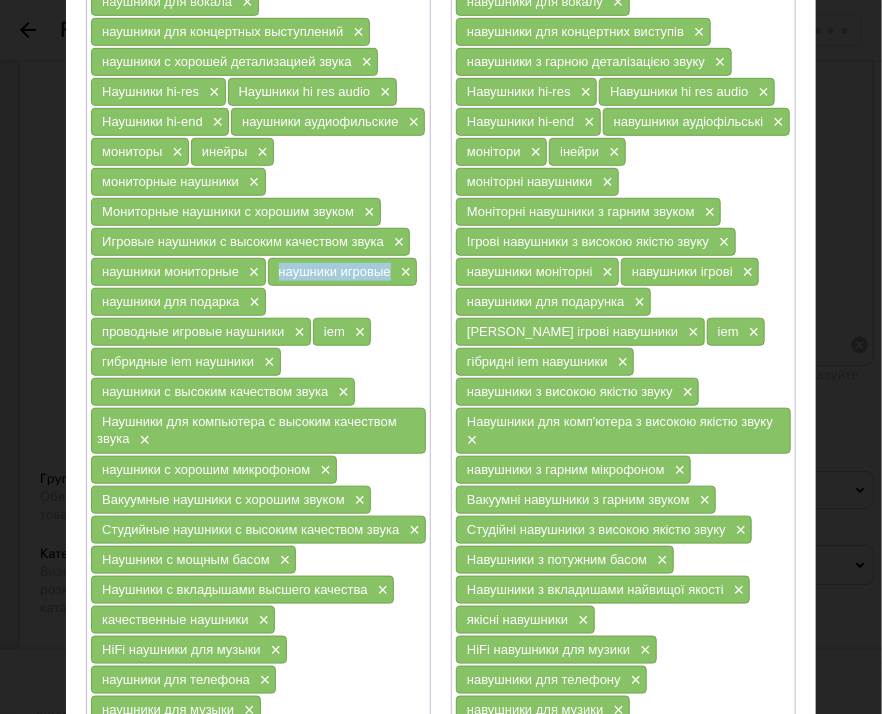drag, startPoint x: 276, startPoint y: 264, endPoint x: 390, endPoint y: 272, distance: 114.28036 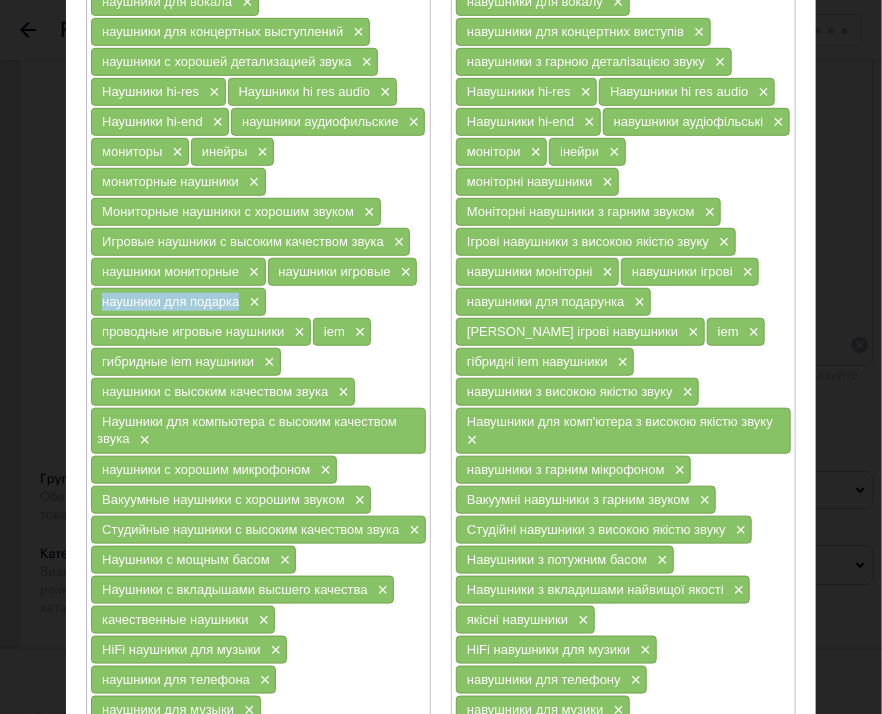 drag, startPoint x: 103, startPoint y: 296, endPoint x: 236, endPoint y: 297, distance: 133.00375 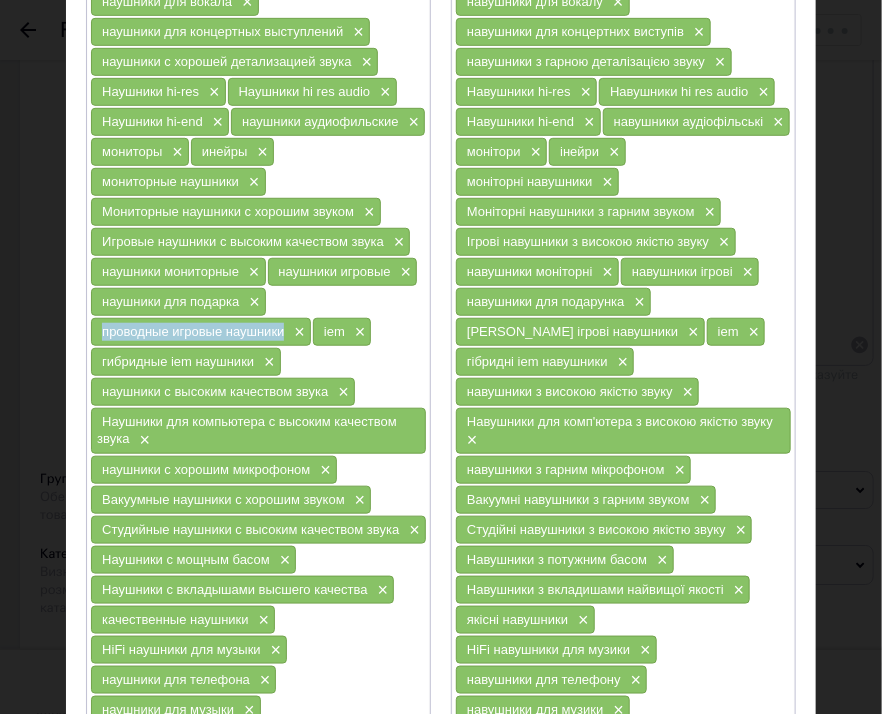 drag, startPoint x: 101, startPoint y: 322, endPoint x: 280, endPoint y: 320, distance: 179.01117 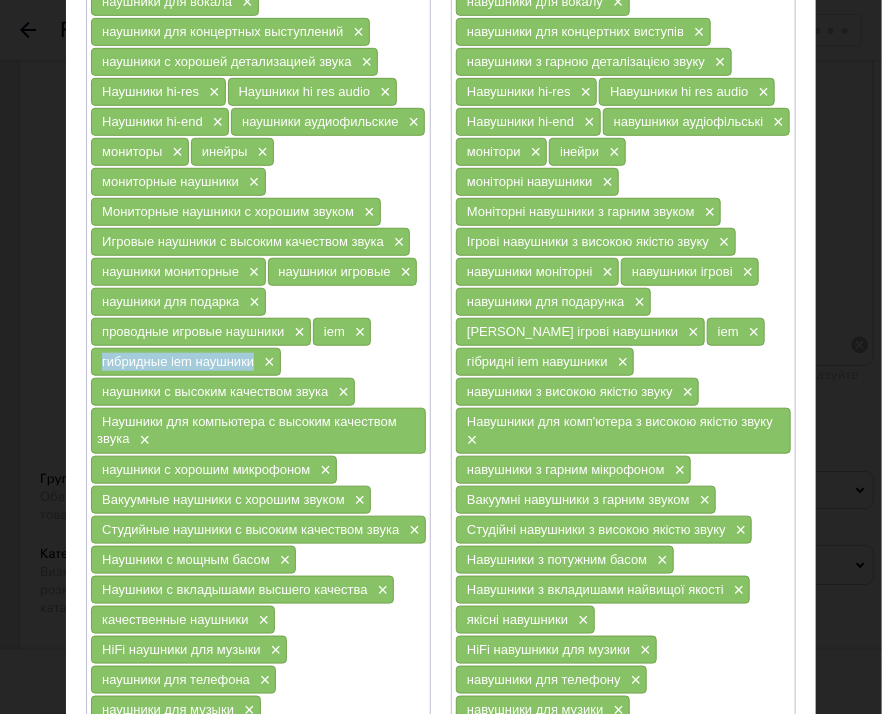drag, startPoint x: 100, startPoint y: 349, endPoint x: 251, endPoint y: 357, distance: 151.21178 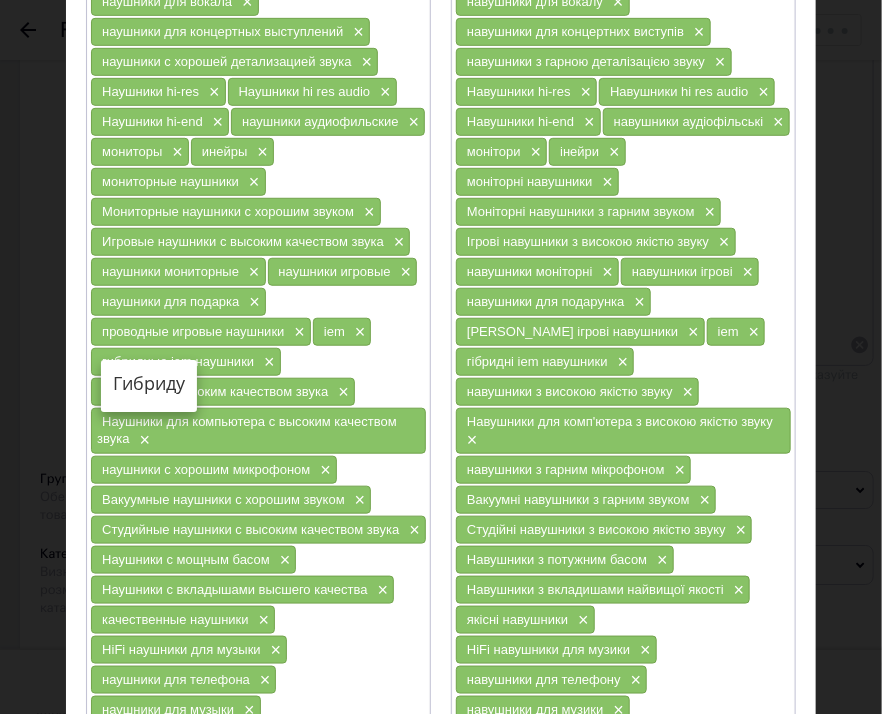 click on "проводные наушники × ушные мониторы × многодрайверные наушники × аудиофильские наушники × наушники для вокала × наушники для концертных выступлений × наушники с хорошей детализацией звука × Наушники hi-res × Наушники hi res audio × Наушники hi-end × наушники аудиофильские × мониторы × инейры × мониторные наушники × Мониторные наушники с хорошим звуком × Игровые наушники с высоким качеством звука × наушники мониторные × наушники игровые × наушники для подарка × проводные игровые наушники × iem × гибридные iem наушники × наушники с высоким качеством звука × × × × × ×" at bounding box center [258, 370] 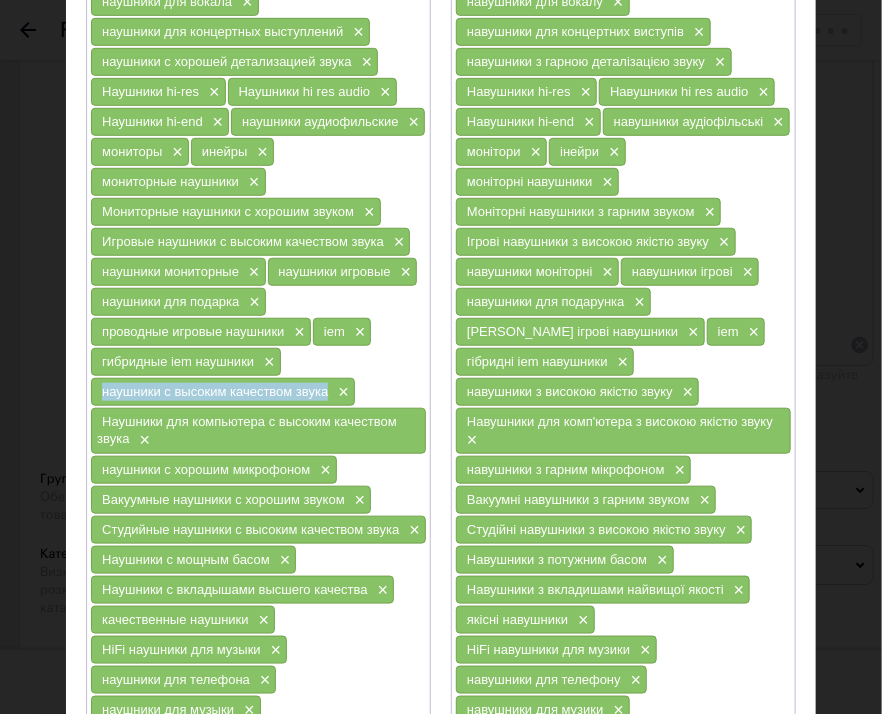 drag, startPoint x: 92, startPoint y: 379, endPoint x: 323, endPoint y: 389, distance: 231.21635 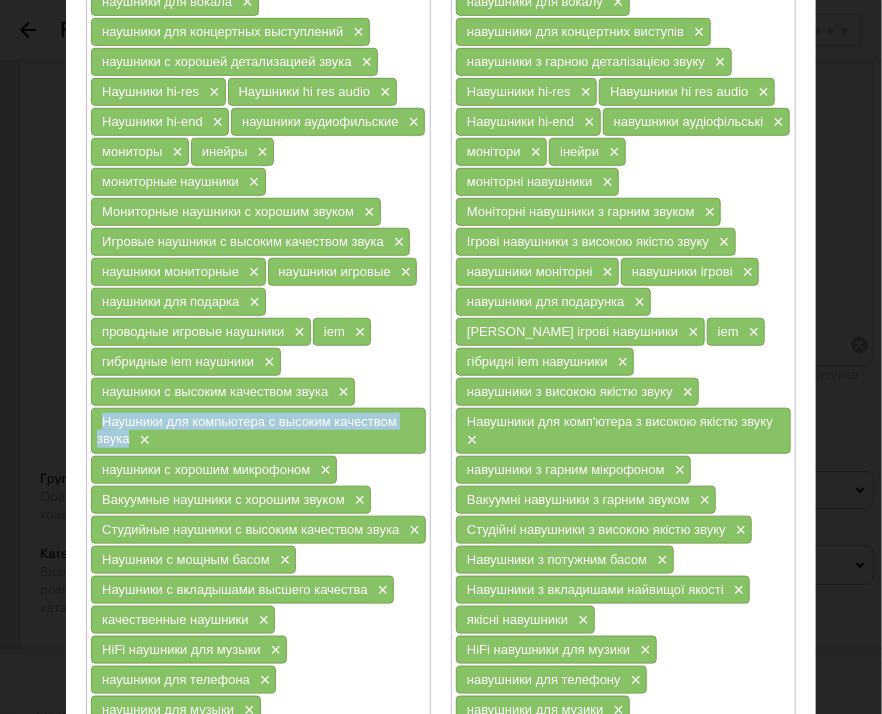drag, startPoint x: 102, startPoint y: 409, endPoint x: 130, endPoint y: 429, distance: 34.4093 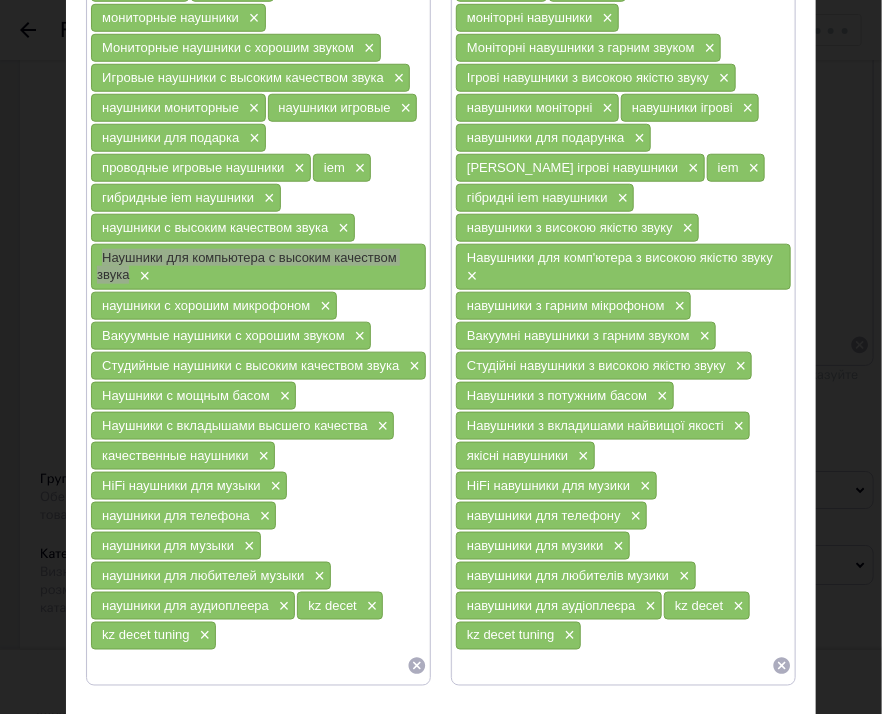 scroll, scrollTop: 500, scrollLeft: 0, axis: vertical 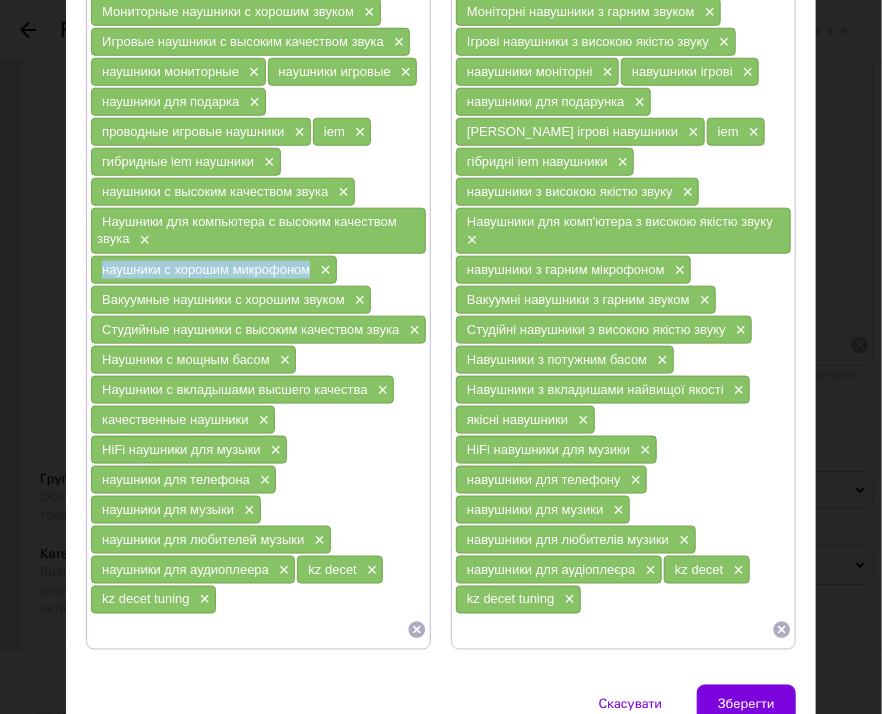 drag, startPoint x: 101, startPoint y: 260, endPoint x: 305, endPoint y: 265, distance: 204.06126 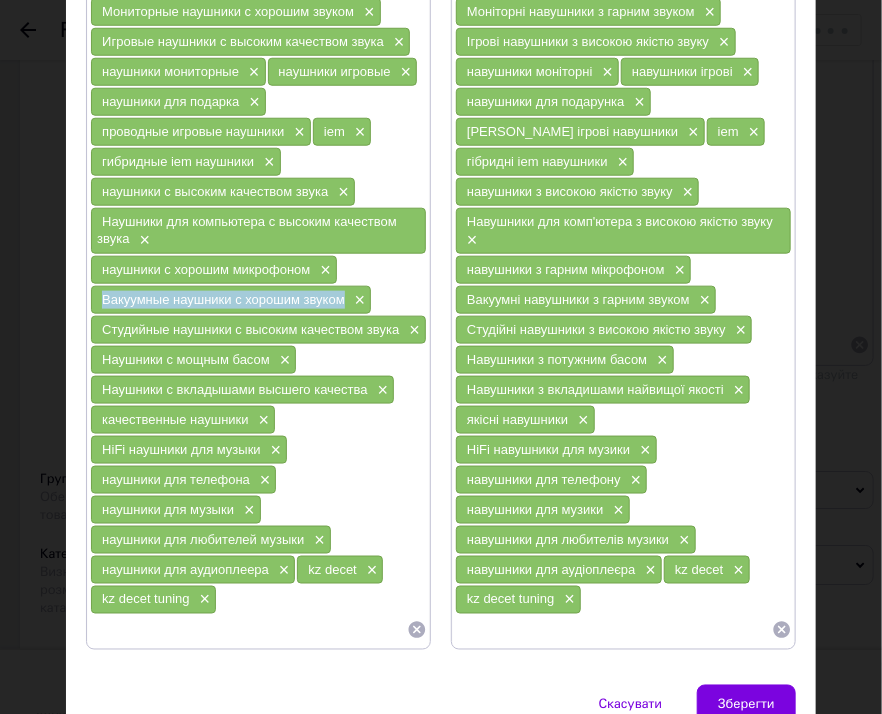 drag, startPoint x: 124, startPoint y: 288, endPoint x: 340, endPoint y: 292, distance: 216.03703 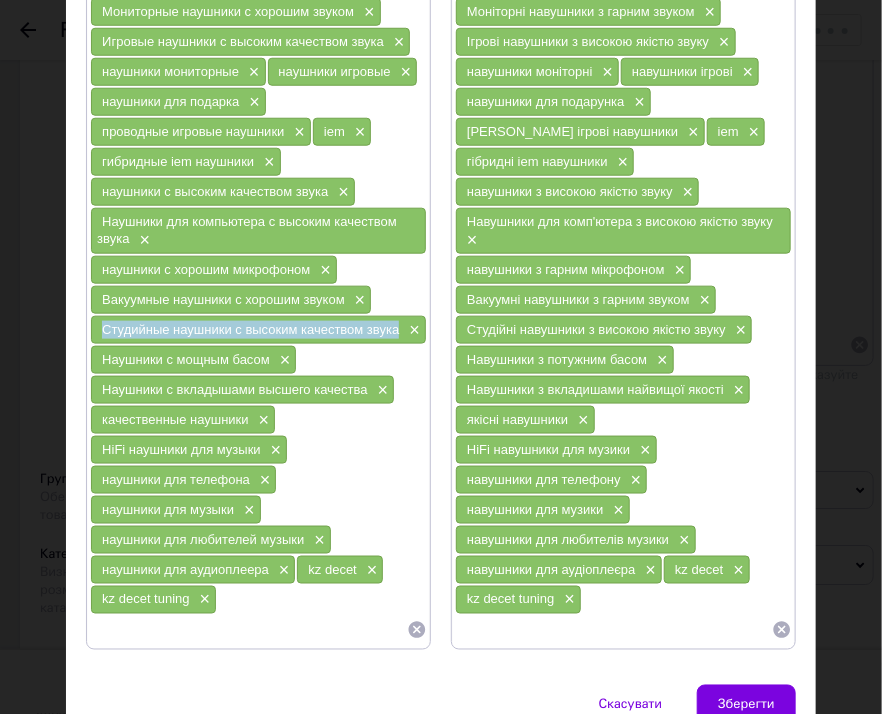 drag, startPoint x: 97, startPoint y: 314, endPoint x: 400, endPoint y: 317, distance: 303.01486 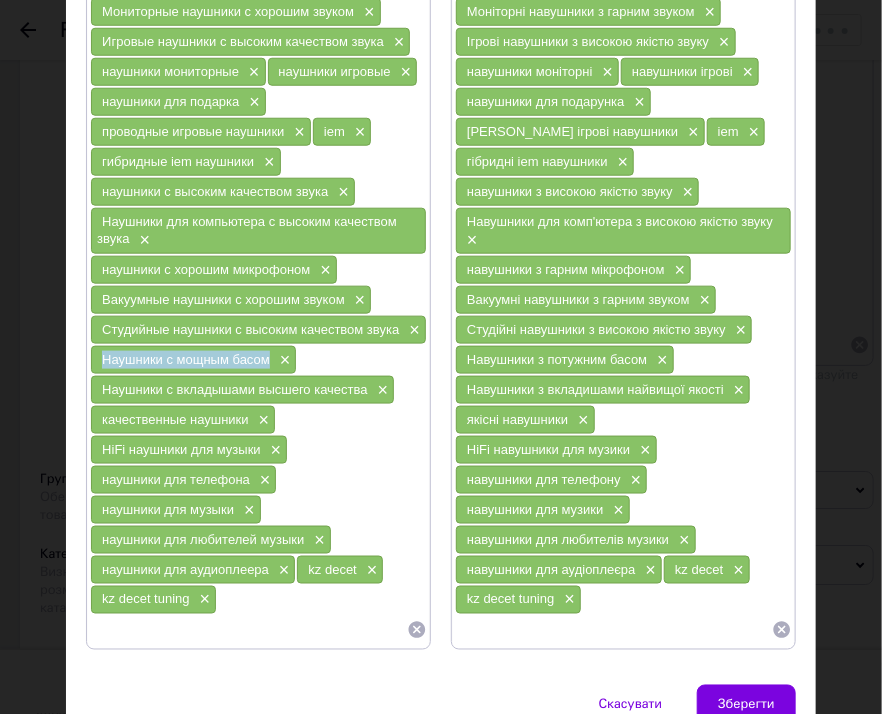 drag, startPoint x: 103, startPoint y: 363, endPoint x: 264, endPoint y: 373, distance: 161.31026 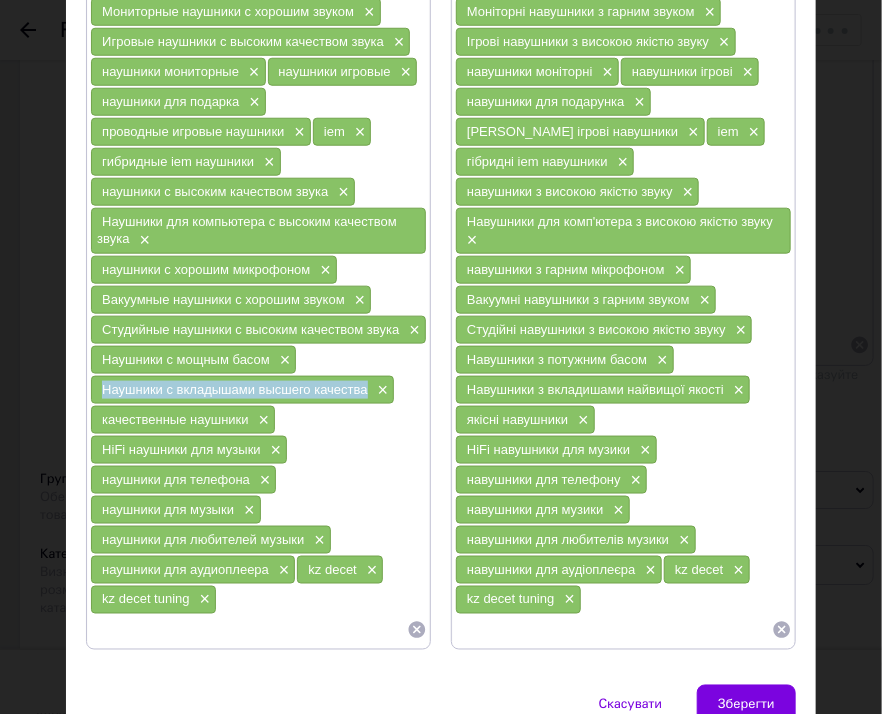 drag, startPoint x: 102, startPoint y: 390, endPoint x: 361, endPoint y: 400, distance: 259.193 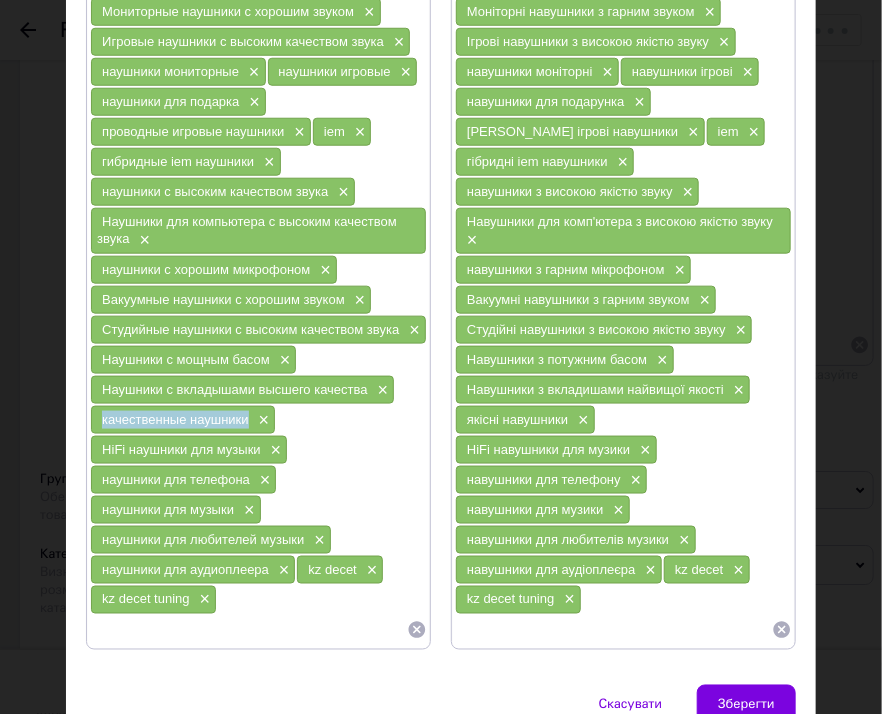drag, startPoint x: 100, startPoint y: 427, endPoint x: 247, endPoint y: 427, distance: 147 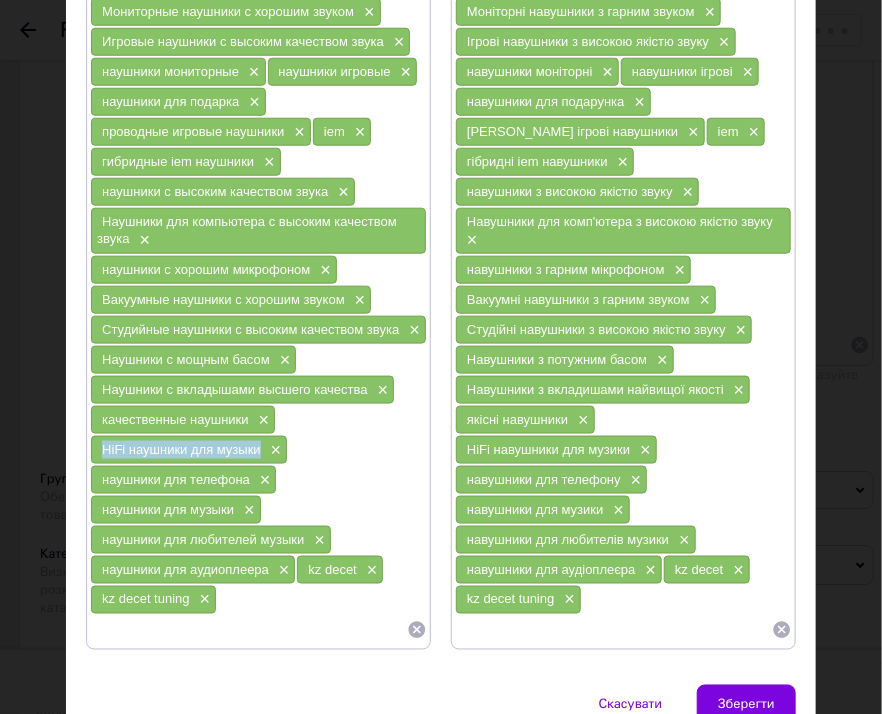 drag, startPoint x: 96, startPoint y: 451, endPoint x: 261, endPoint y: 454, distance: 165.02727 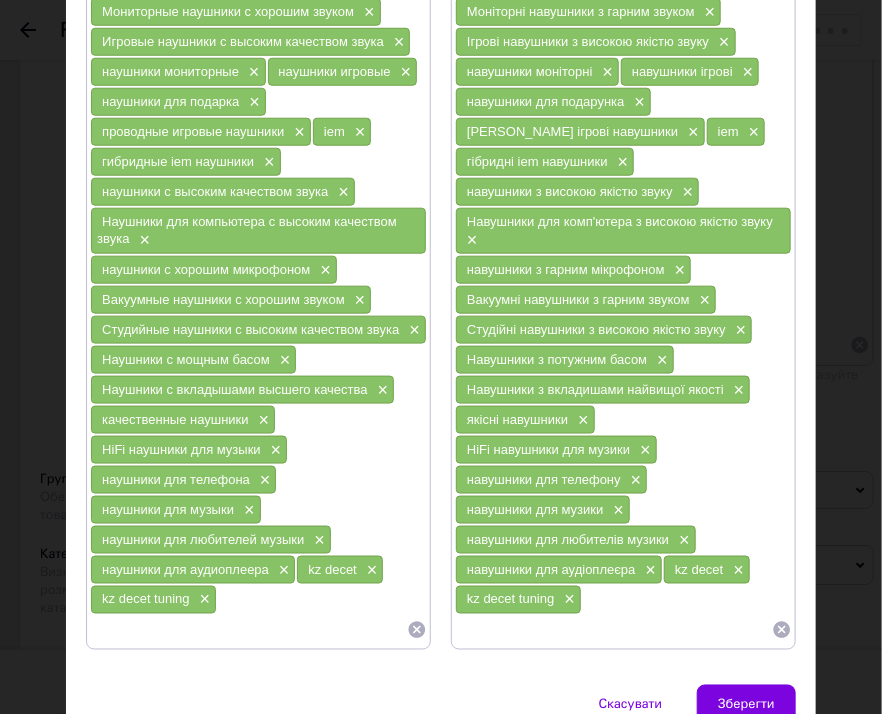 click on "проводные наушники × ушные мониторы × многодрайверные наушники × аудиофильские наушники × наушники для вокала × наушники для концертных выступлений × наушники с хорошей детализацией звука × Наушники hi-res × Наушники hi res audio × Наушники hi-end × наушники аудиофильские × мониторы × инейры × мониторные наушники × Мониторные наушники с хорошим звуком × Игровые наушники с высоким качеством звука × наушники мониторные × наушники игровые × наушники для подарка × проводные игровые наушники × iem × гибридные iem наушники × наушники с высоким качеством звука × × × × × ×" at bounding box center (258, 170) 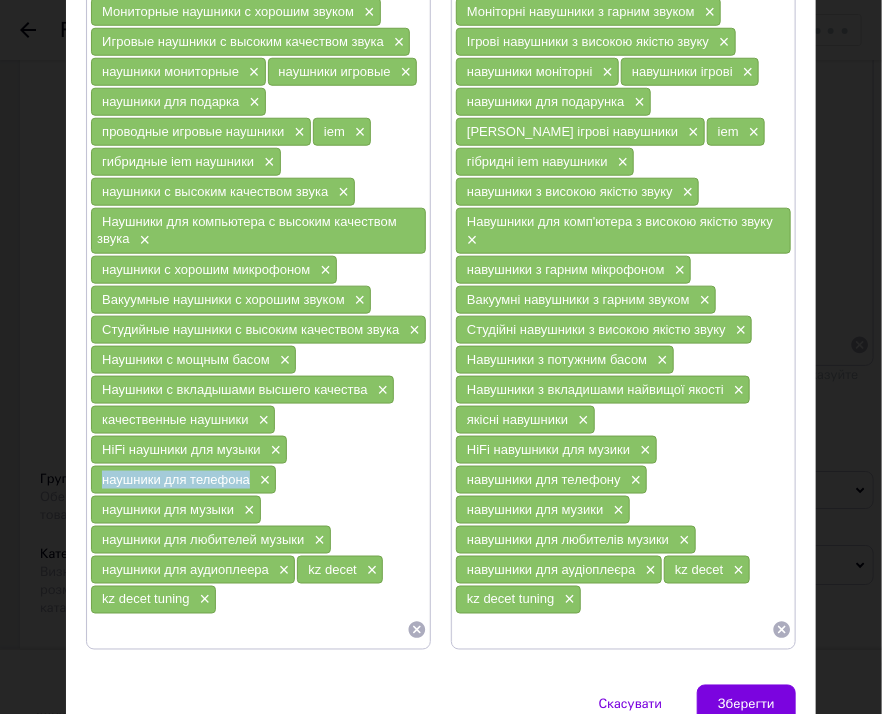 drag, startPoint x: 98, startPoint y: 483, endPoint x: 244, endPoint y: 484, distance: 146.00342 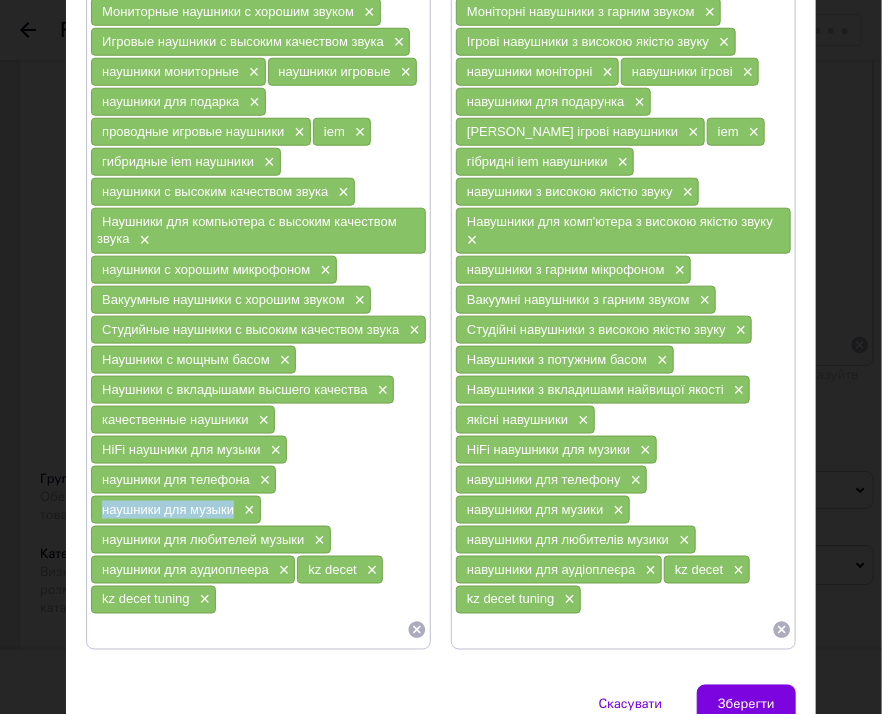 drag, startPoint x: 96, startPoint y: 514, endPoint x: 231, endPoint y: 516, distance: 135.01482 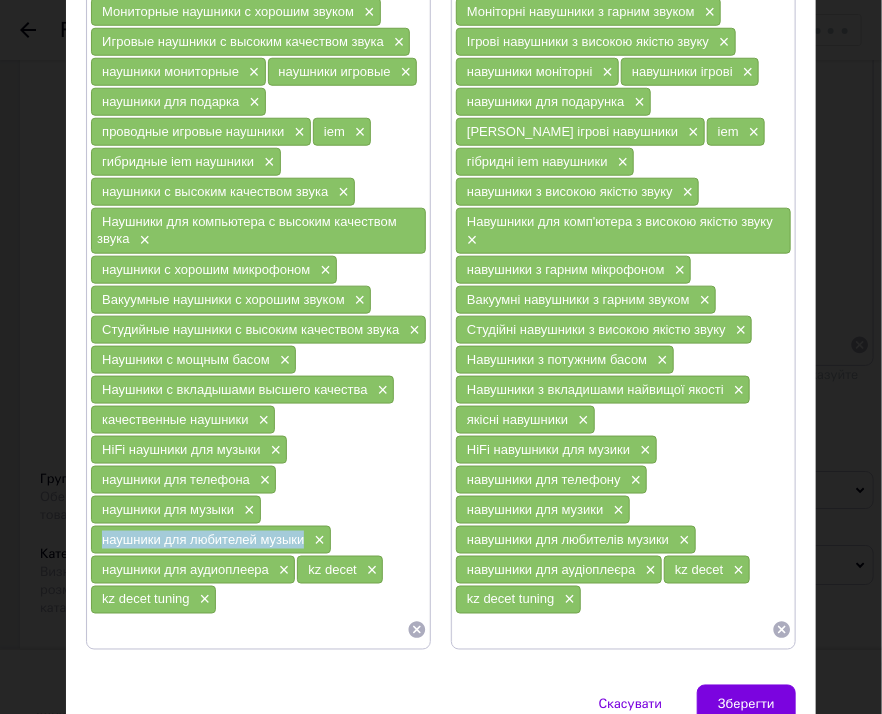 drag, startPoint x: 107, startPoint y: 542, endPoint x: 302, endPoint y: 537, distance: 195.06409 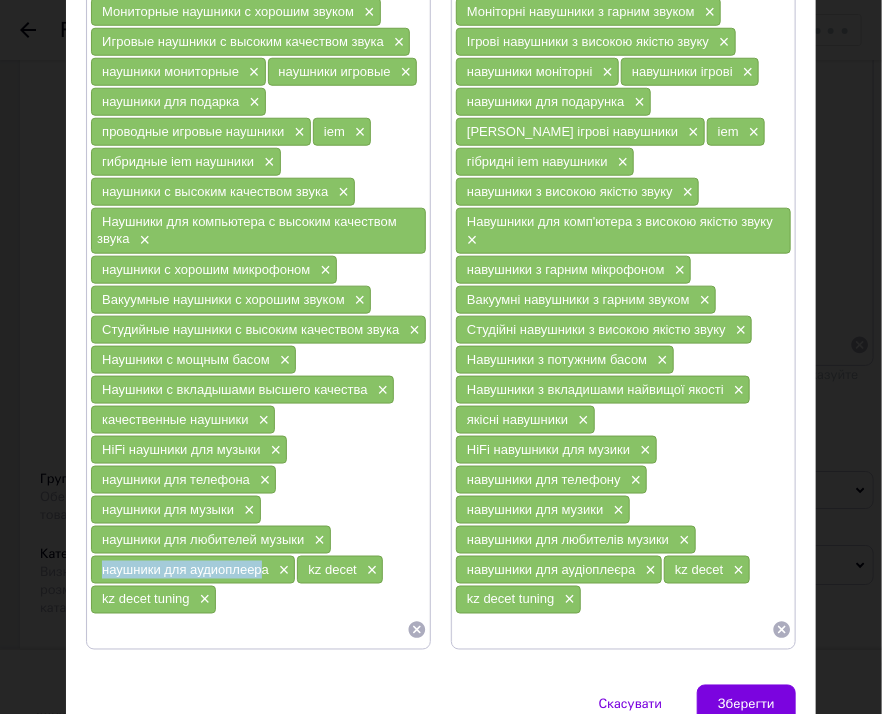 drag, startPoint x: 96, startPoint y: 565, endPoint x: 260, endPoint y: 578, distance: 164.51443 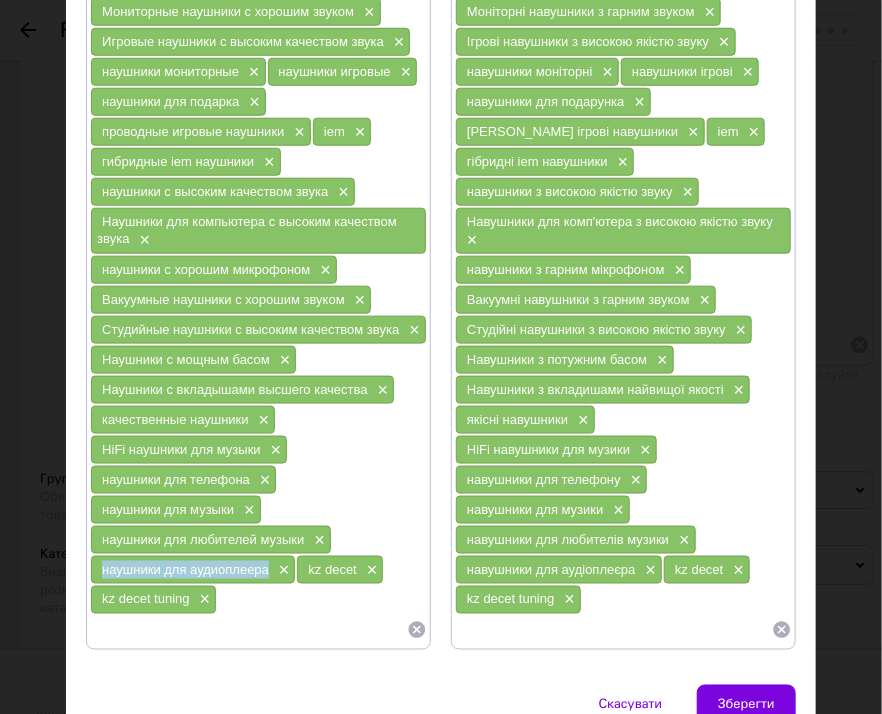 drag, startPoint x: 99, startPoint y: 571, endPoint x: 263, endPoint y: 572, distance: 164.00305 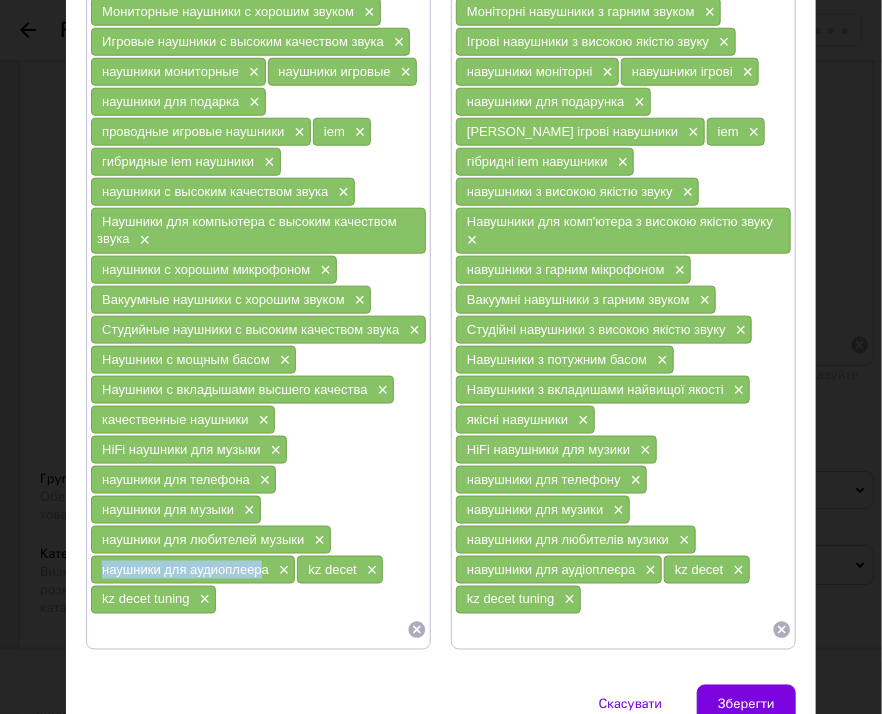 click on "наушники для аудиоплеера" at bounding box center (185, 569) 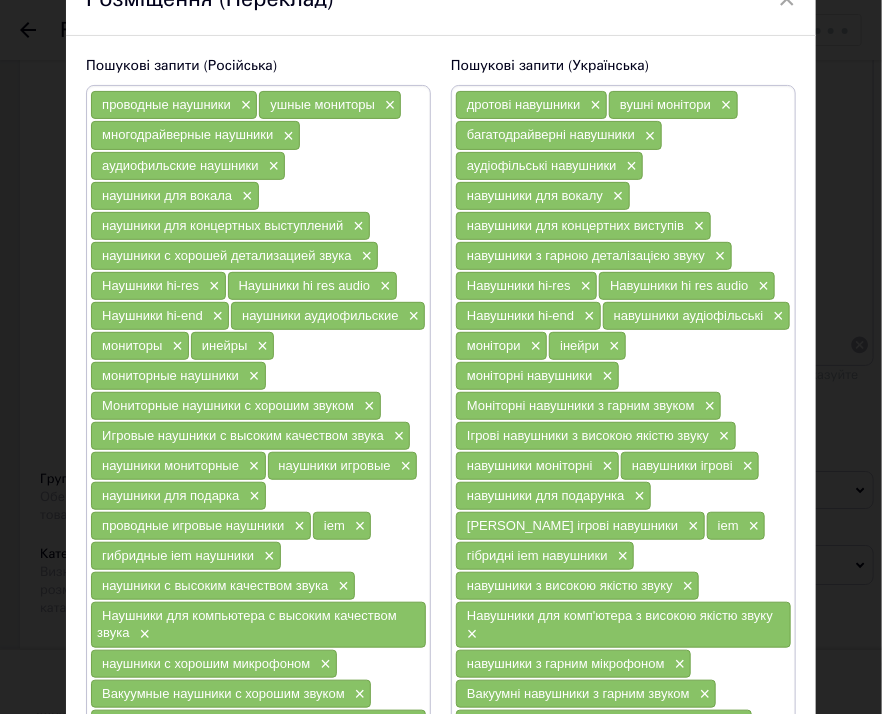 scroll, scrollTop: 0, scrollLeft: 0, axis: both 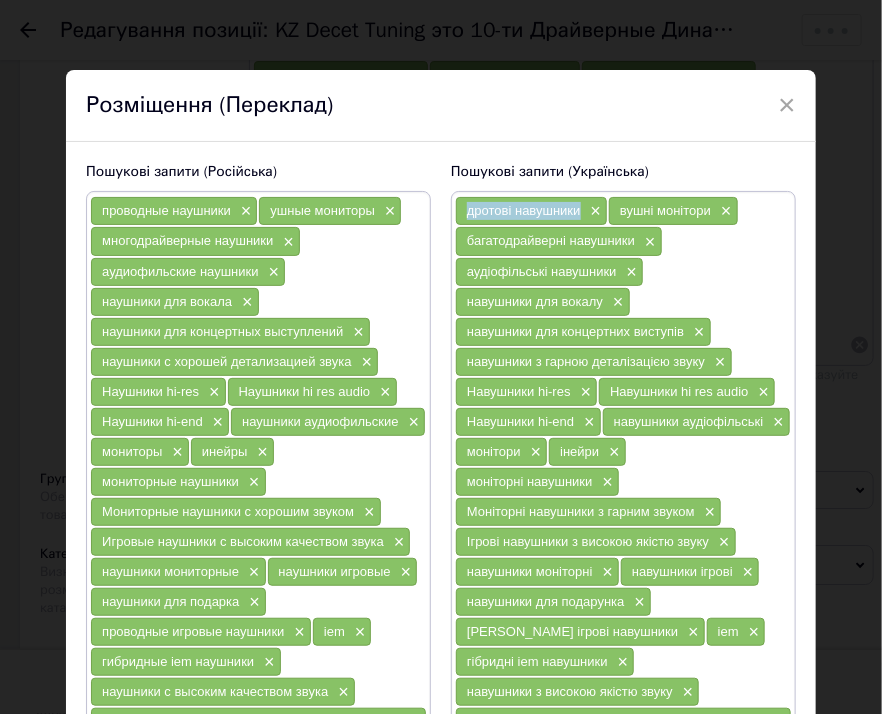 drag, startPoint x: 456, startPoint y: 208, endPoint x: 574, endPoint y: 219, distance: 118.511604 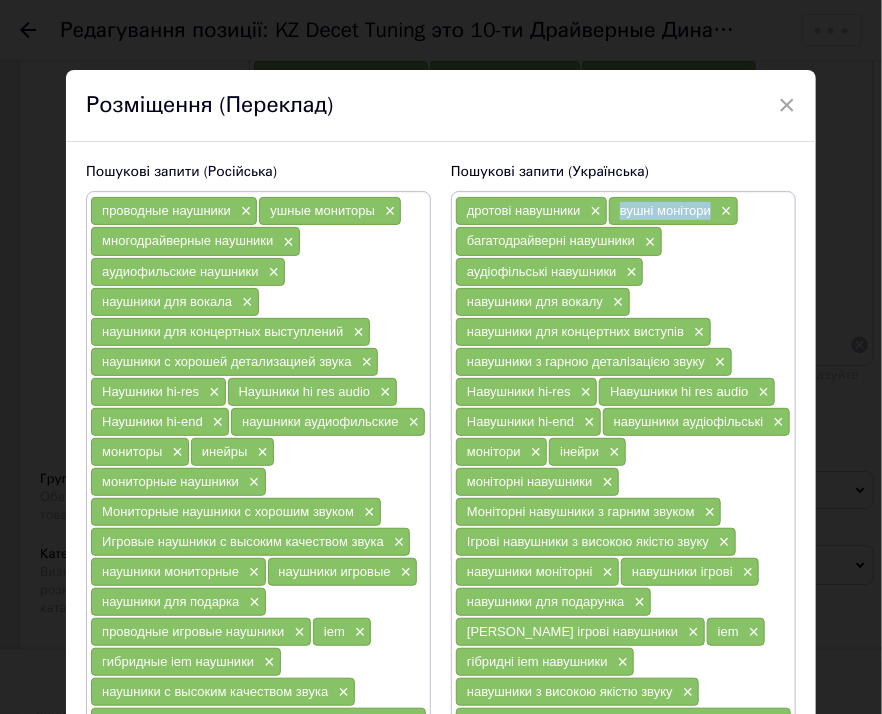 drag, startPoint x: 608, startPoint y: 212, endPoint x: 703, endPoint y: 210, distance: 95.02105 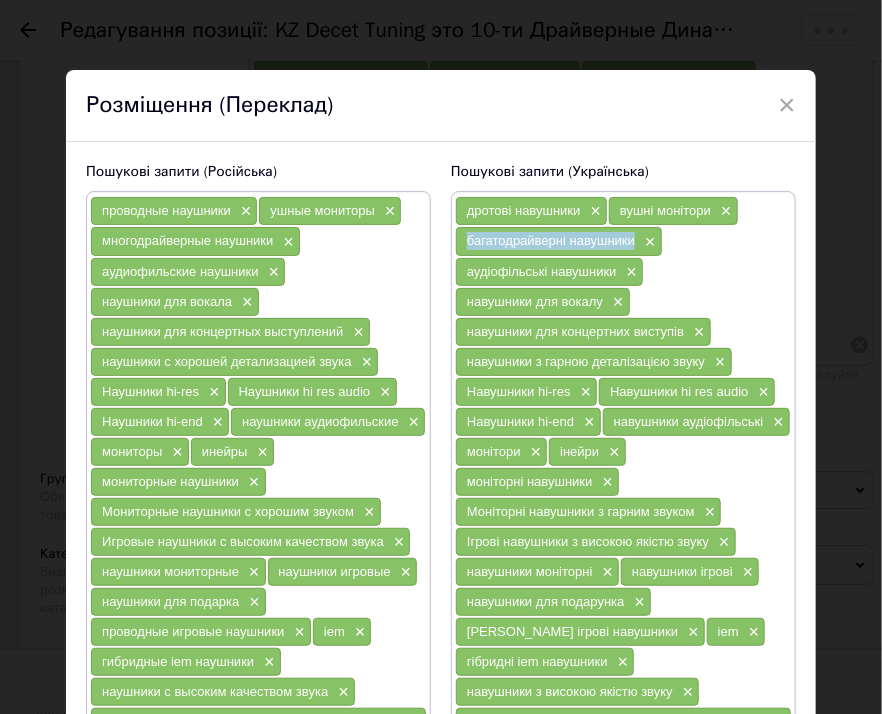 drag, startPoint x: 455, startPoint y: 237, endPoint x: 625, endPoint y: 240, distance: 170.02647 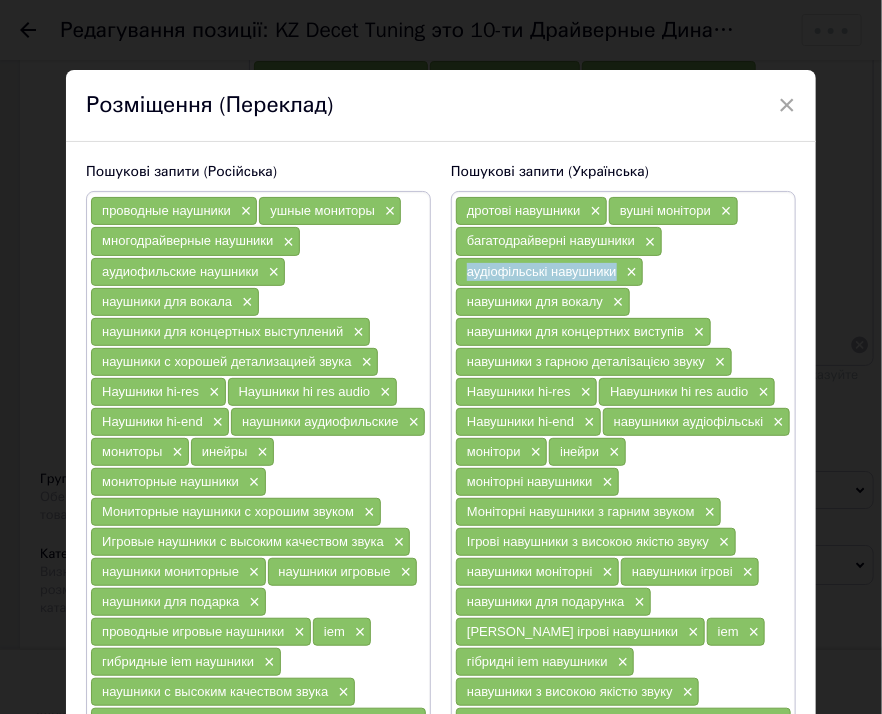 drag, startPoint x: 458, startPoint y: 273, endPoint x: 606, endPoint y: 269, distance: 148.05405 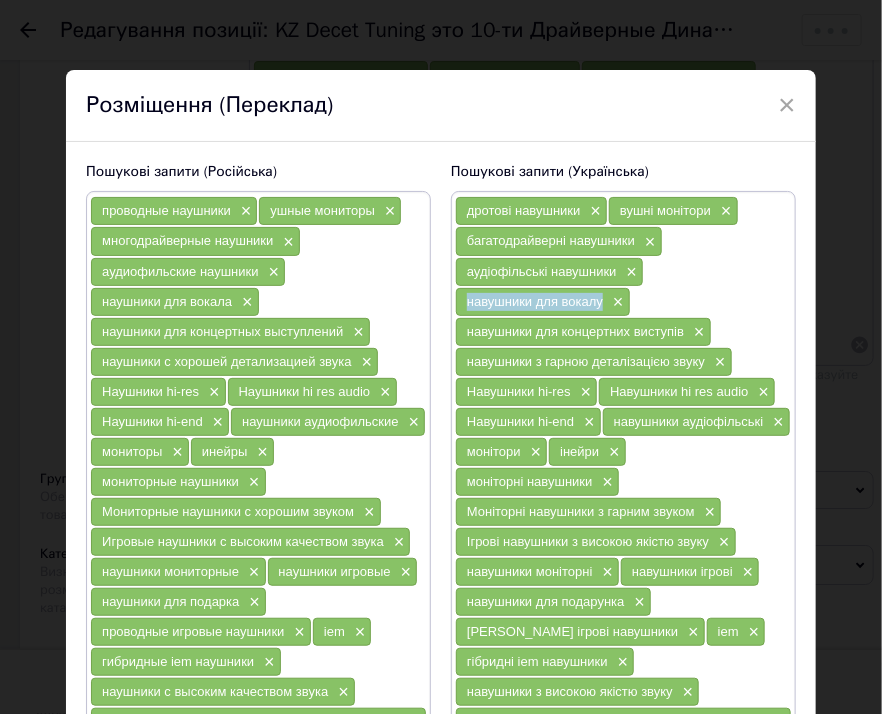 drag, startPoint x: 462, startPoint y: 301, endPoint x: 593, endPoint y: 300, distance: 131.00381 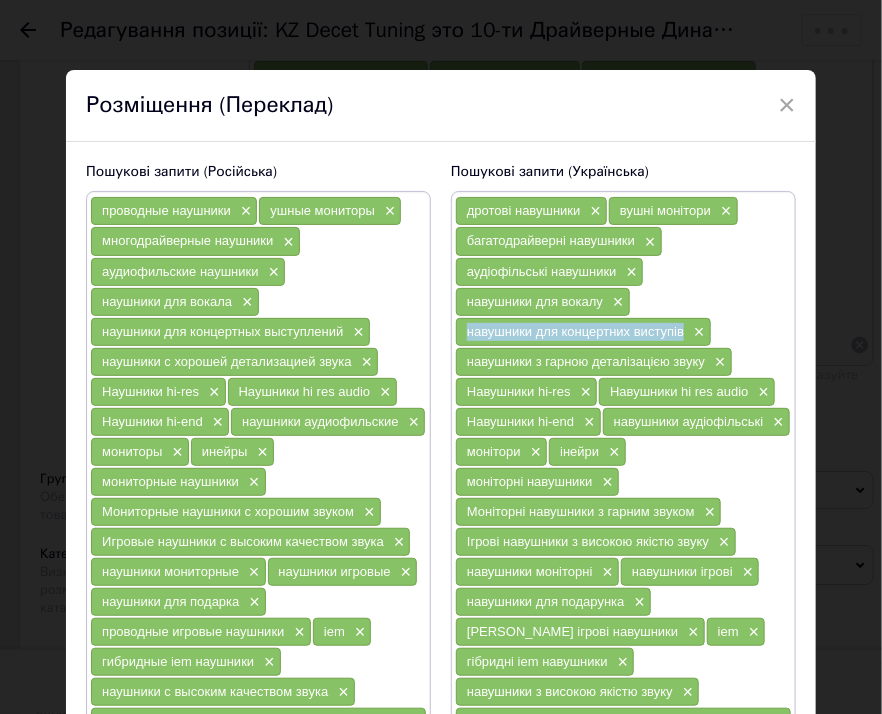 drag, startPoint x: 455, startPoint y: 322, endPoint x: 676, endPoint y: 325, distance: 221.02036 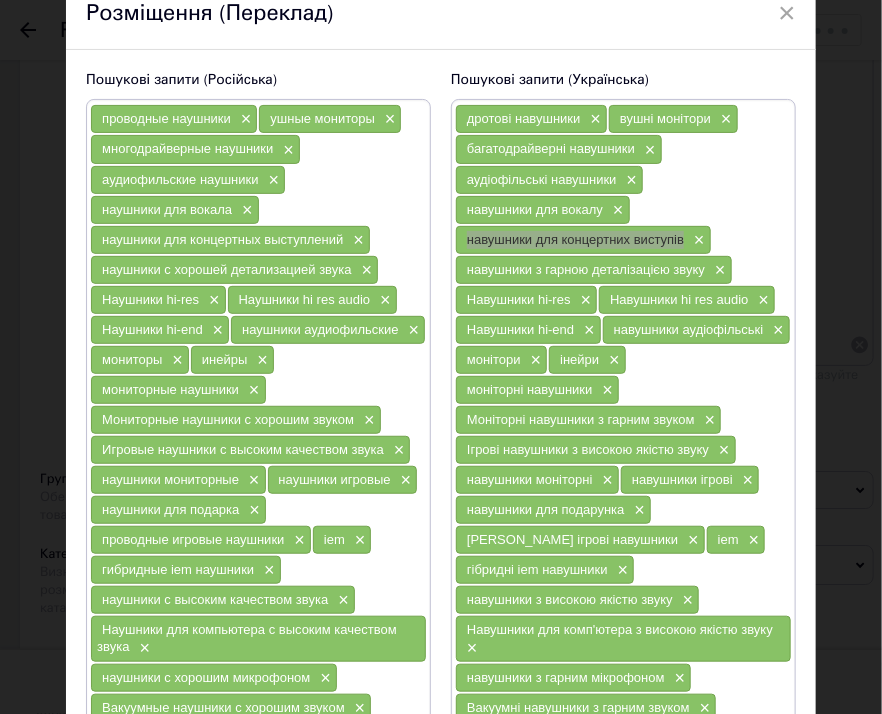 scroll, scrollTop: 100, scrollLeft: 0, axis: vertical 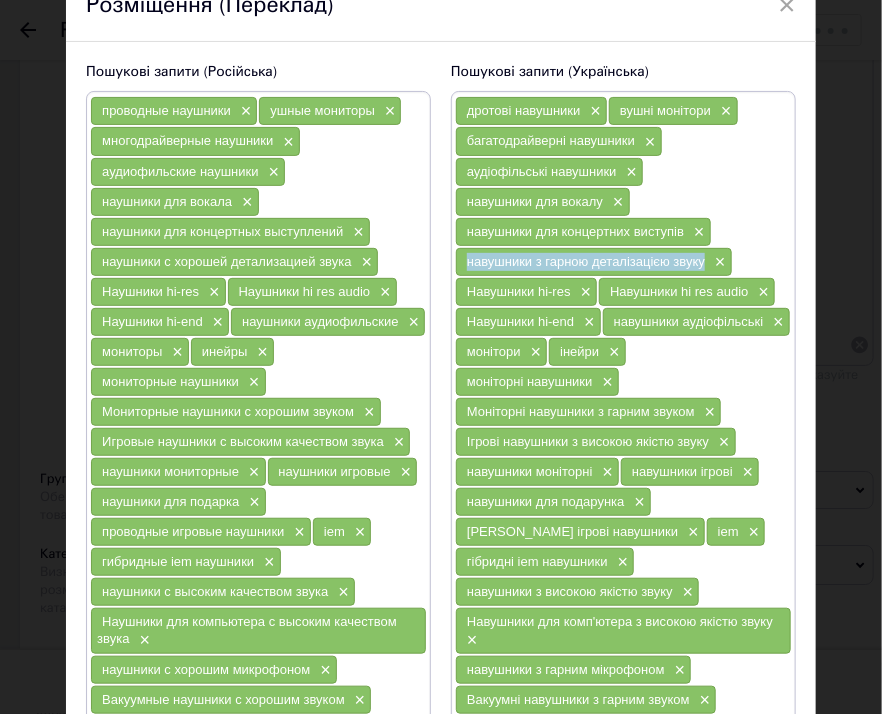 drag, startPoint x: 458, startPoint y: 258, endPoint x: 696, endPoint y: 265, distance: 238.10292 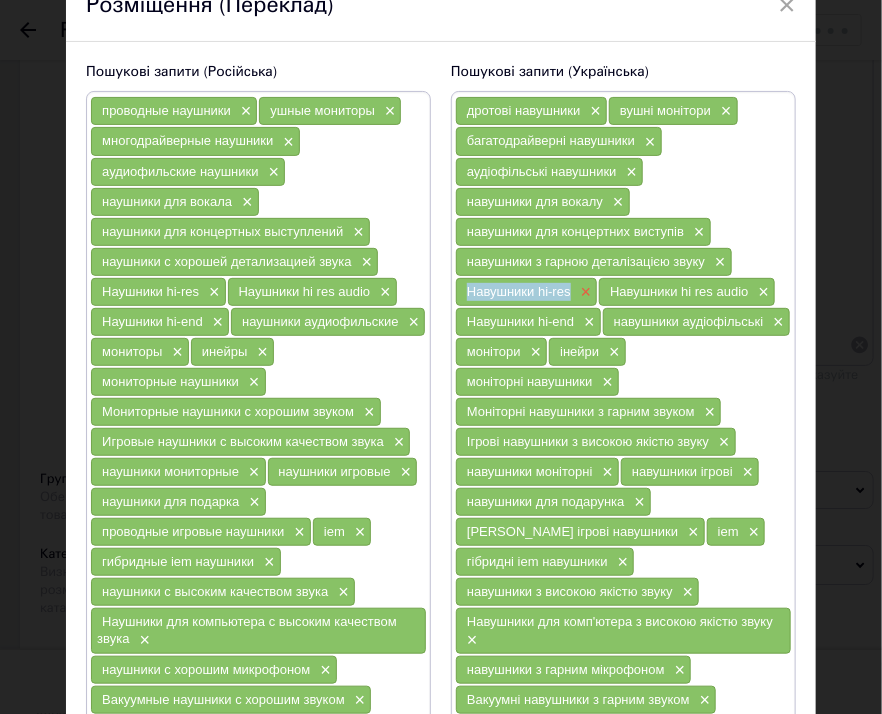 drag, startPoint x: 461, startPoint y: 289, endPoint x: 567, endPoint y: 291, distance: 106.01887 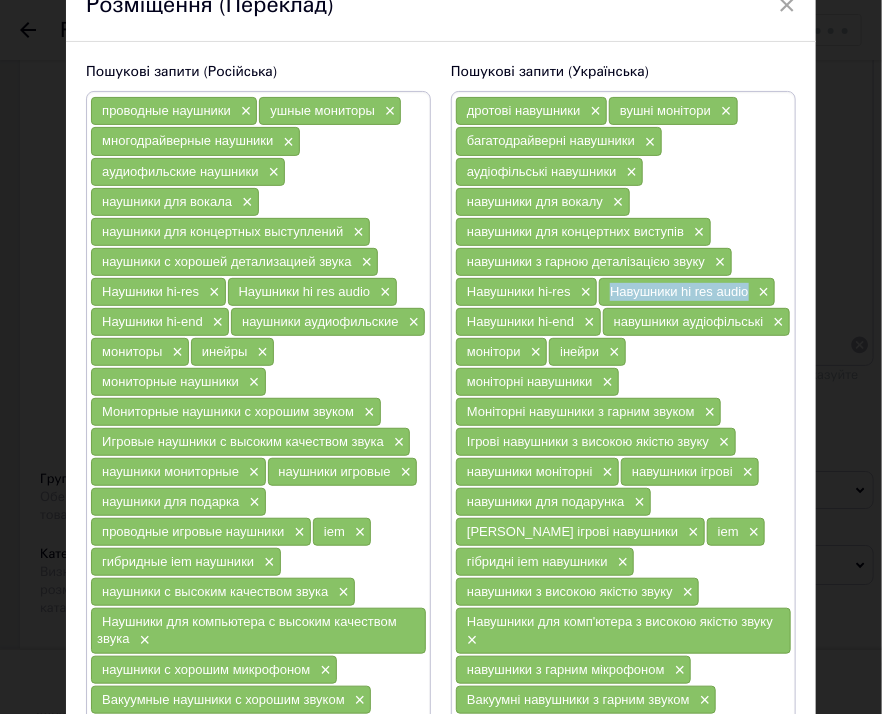 drag, startPoint x: 602, startPoint y: 281, endPoint x: 736, endPoint y: 292, distance: 134.45073 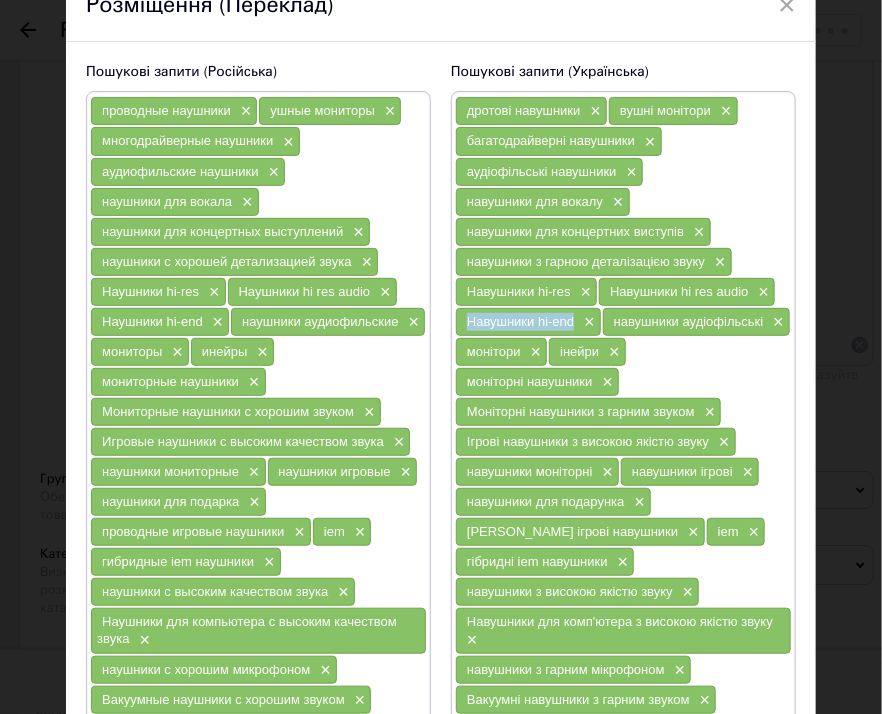 drag, startPoint x: 457, startPoint y: 319, endPoint x: 564, endPoint y: 324, distance: 107.11676 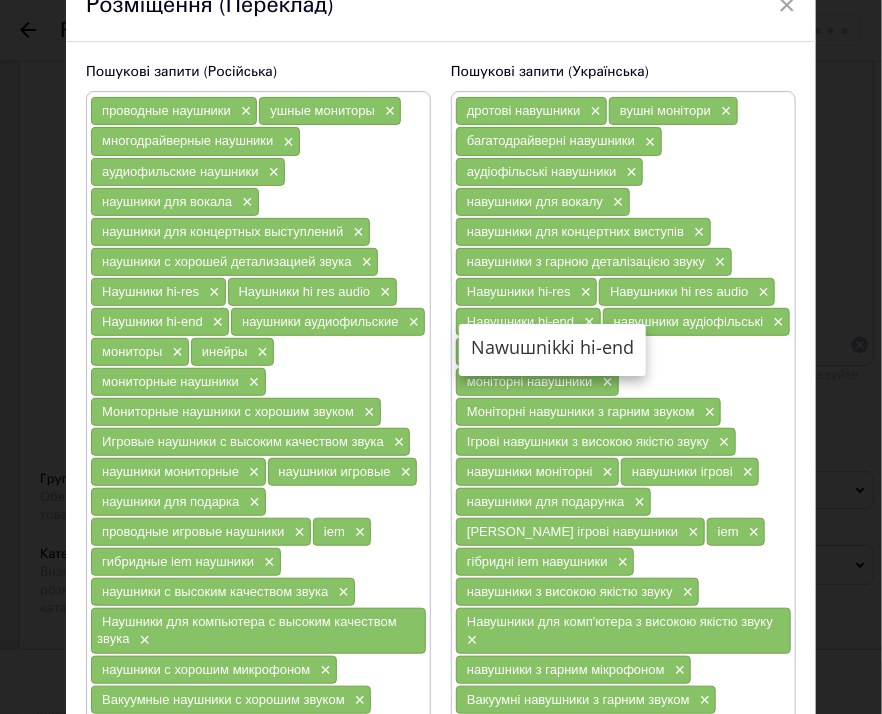 click on "дротові навушники × вушні монітори × багатодрайверні навушники × аудіофільські навушники × навушники для вокалу × навушники для концертних виступів × навушники з гарною деталізацією звуку × Навушники hi-res × Навушники hi res audio × Навушники hi-end × навушники аудіофільські × монітори × інейри × моніторні навушники × Моніторні навушники з гарним звуком × Ігрові навушники з високою якістю звуку × навушники моніторні × навушники ігрові × навушники для подарунка × дротові ігрові навушники × iem × гібридні iem навушники × навушники з високою якістю звуку × × × × × × ×" at bounding box center (623, 570) 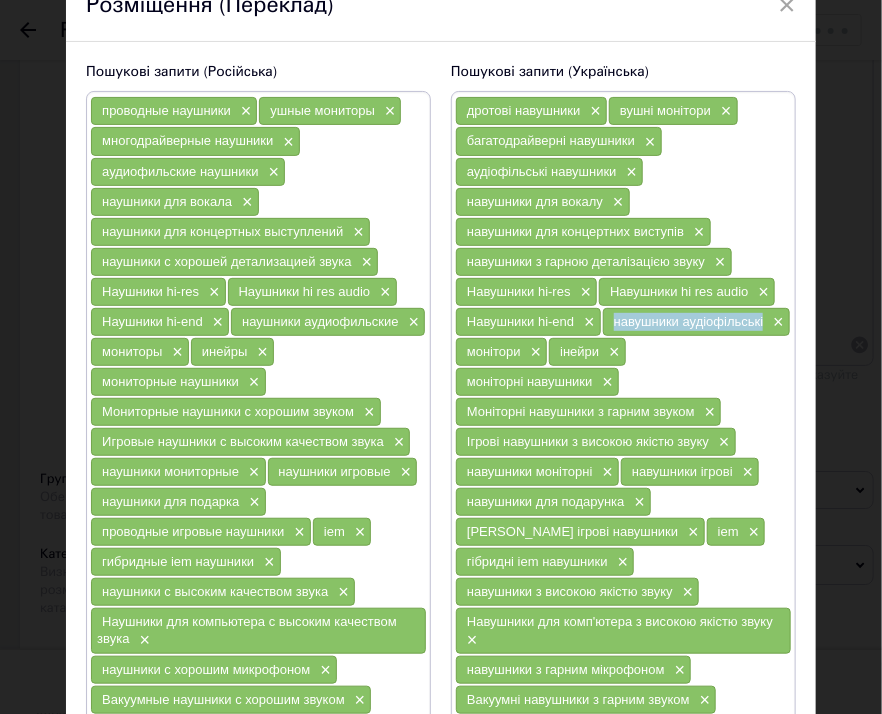 drag, startPoint x: 503, startPoint y: 345, endPoint x: 608, endPoint y: 349, distance: 105.076164 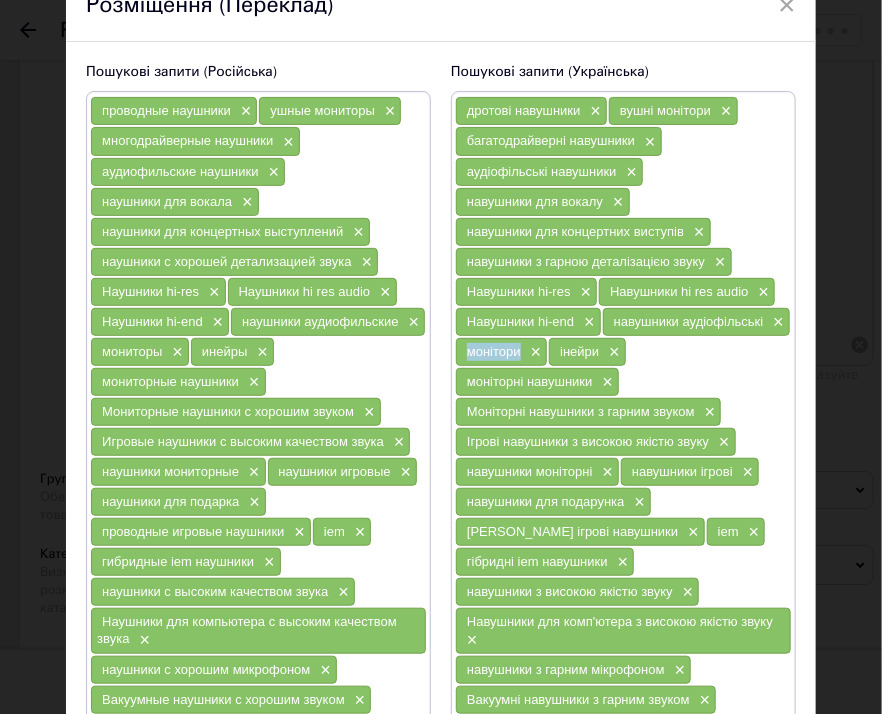 drag, startPoint x: 643, startPoint y: 349, endPoint x: 704, endPoint y: 345, distance: 61.13101 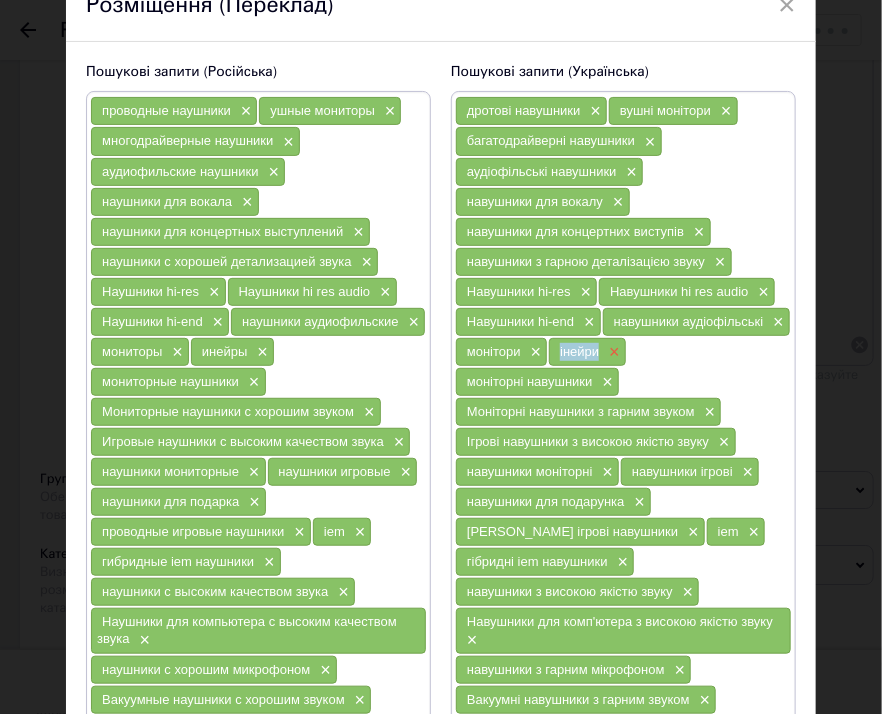 drag, startPoint x: 458, startPoint y: 376, endPoint x: 503, endPoint y: 376, distance: 45 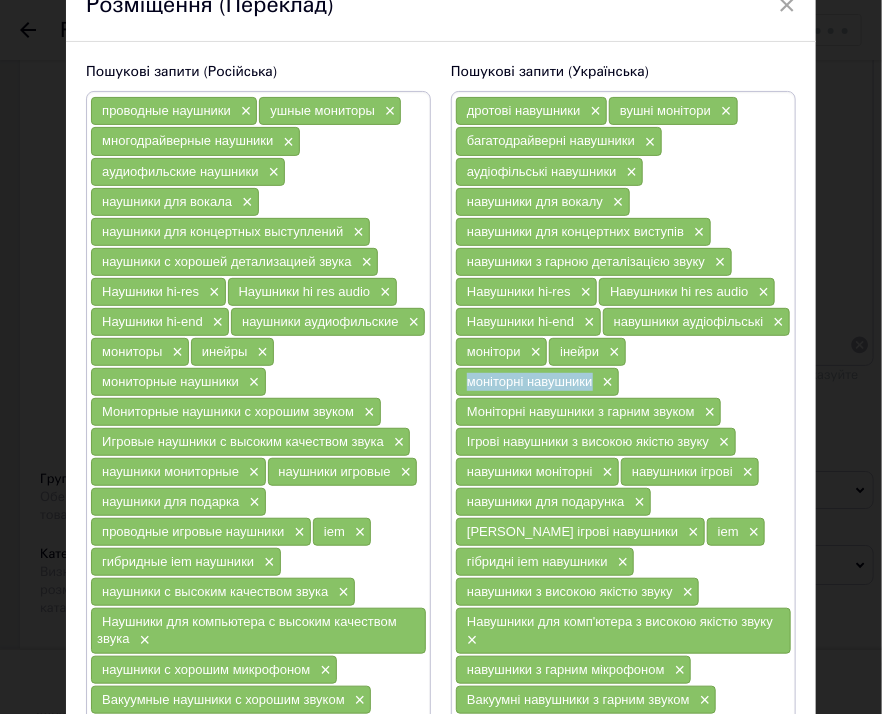 drag, startPoint x: 536, startPoint y: 377, endPoint x: 663, endPoint y: 377, distance: 127 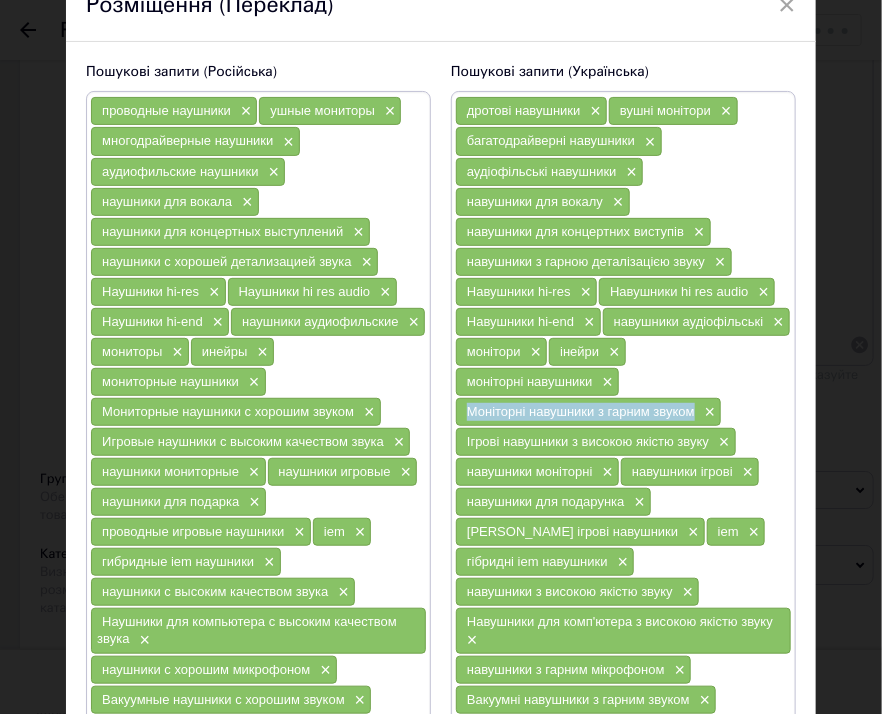 drag, startPoint x: 458, startPoint y: 401, endPoint x: 686, endPoint y: 413, distance: 228.31557 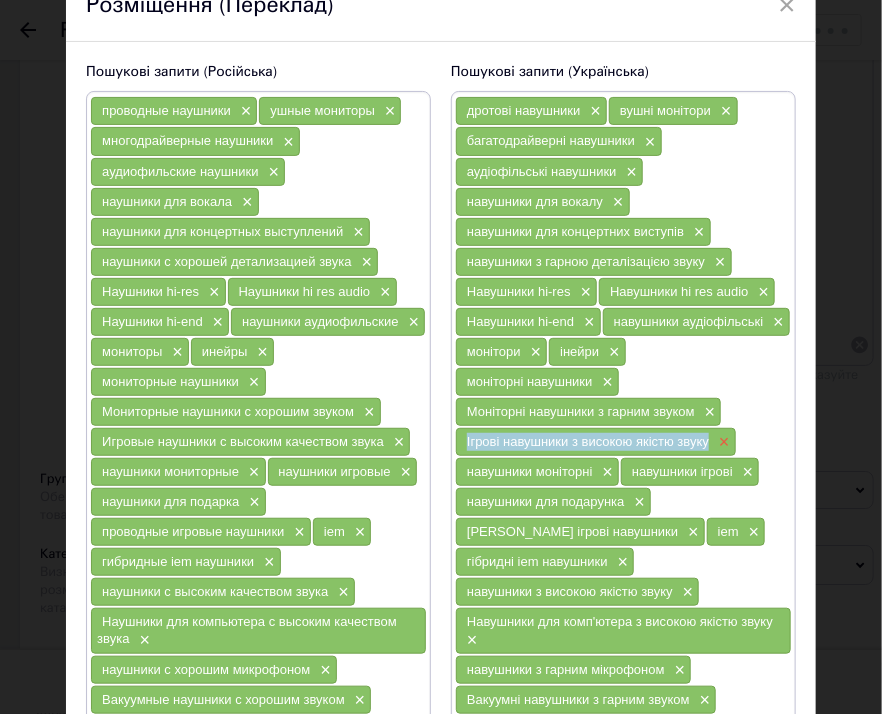 drag, startPoint x: 457, startPoint y: 430, endPoint x: 706, endPoint y: 431, distance: 249.00201 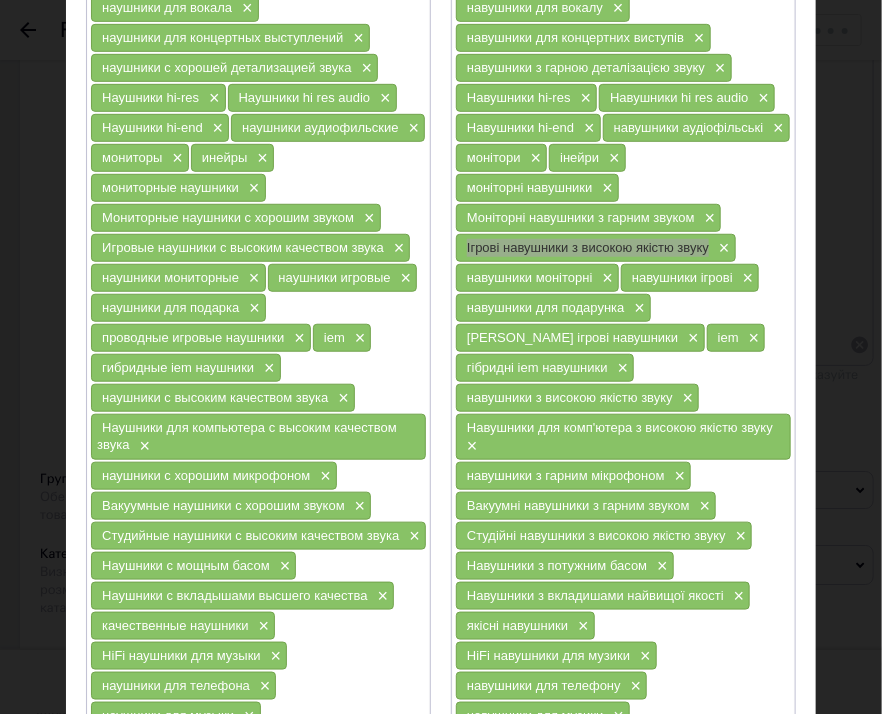 scroll, scrollTop: 300, scrollLeft: 0, axis: vertical 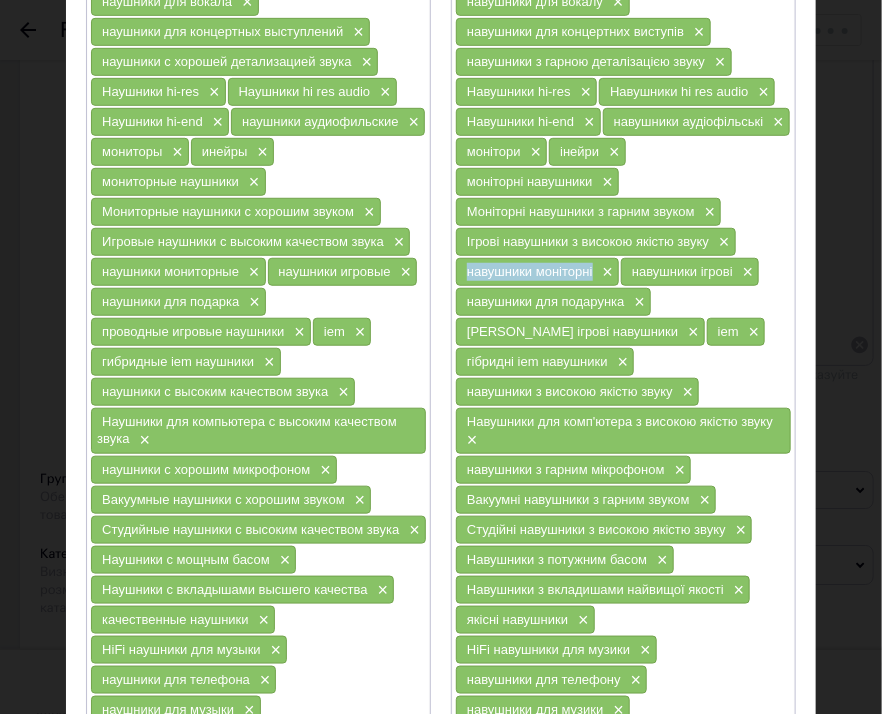 drag, startPoint x: 454, startPoint y: 267, endPoint x: 588, endPoint y: 277, distance: 134.37262 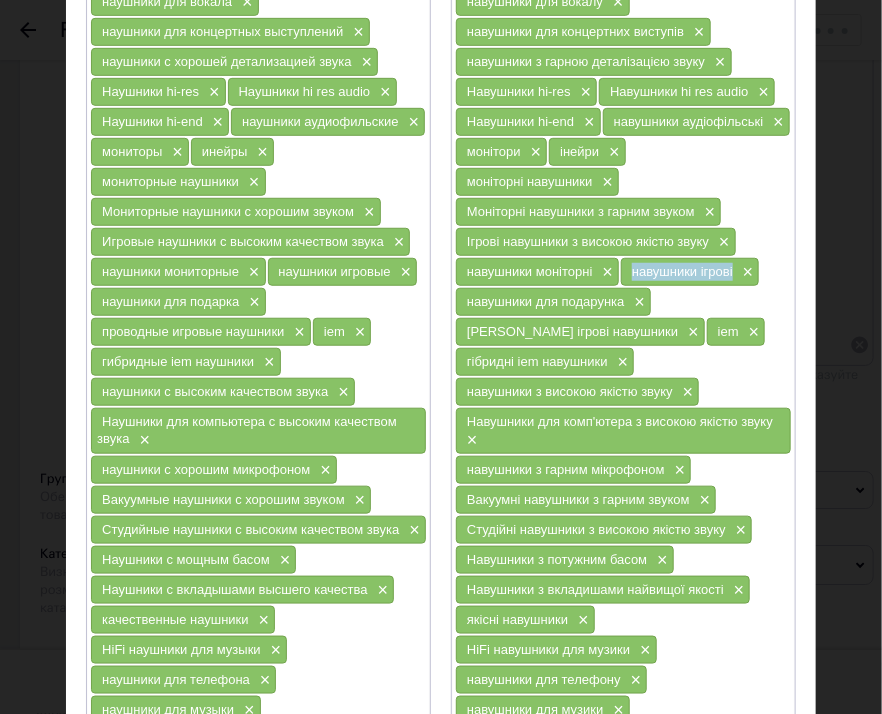 drag, startPoint x: 628, startPoint y: 264, endPoint x: 724, endPoint y: 264, distance: 96 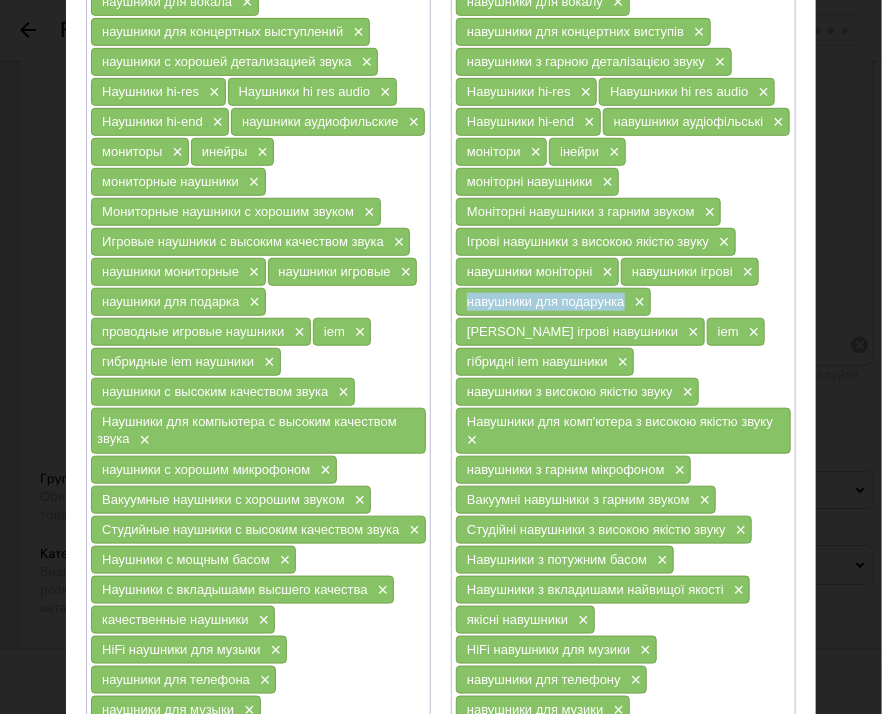 drag, startPoint x: 459, startPoint y: 293, endPoint x: 615, endPoint y: 298, distance: 156.08011 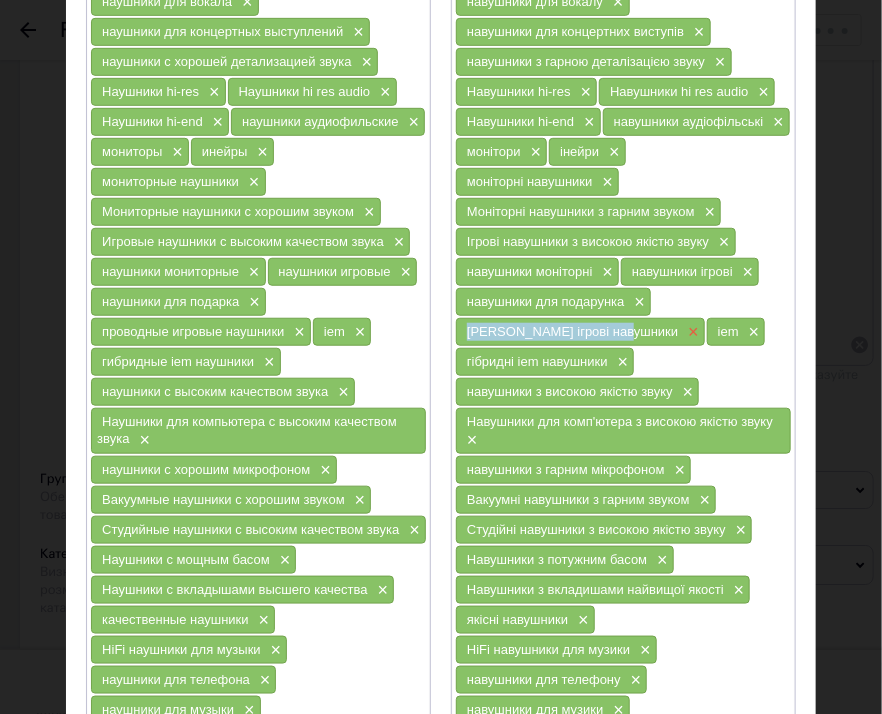 drag, startPoint x: 487, startPoint y: 321, endPoint x: 612, endPoint y: 327, distance: 125.14392 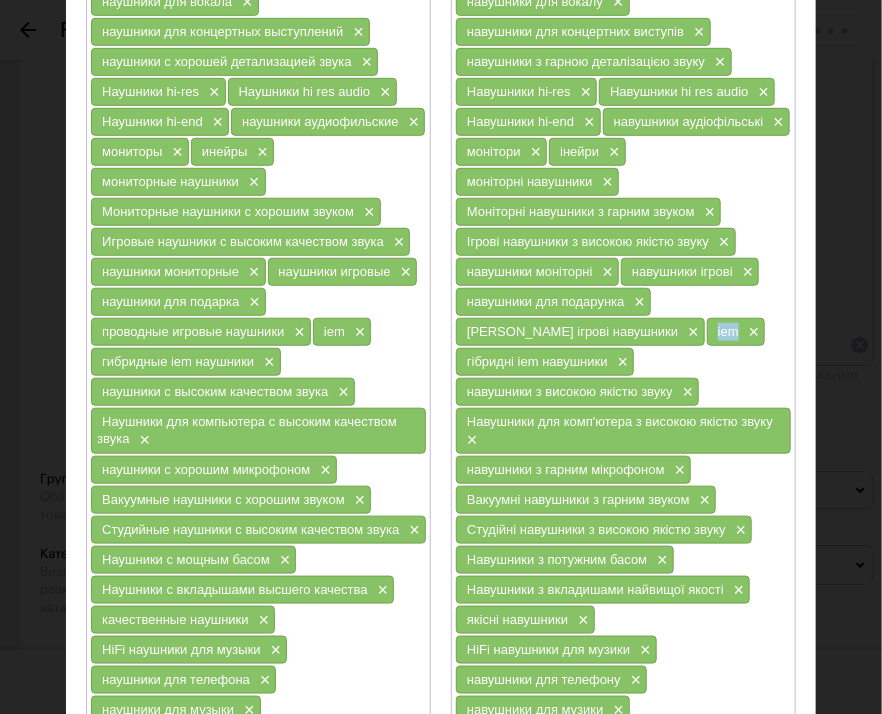 drag, startPoint x: 638, startPoint y: 325, endPoint x: 665, endPoint y: 325, distance: 27 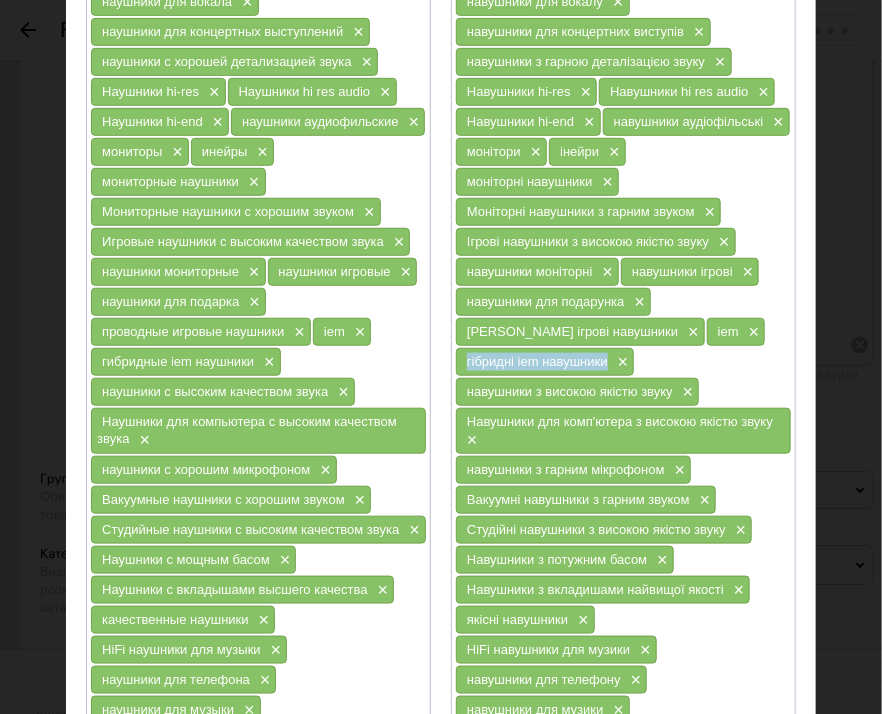 drag, startPoint x: 455, startPoint y: 354, endPoint x: 603, endPoint y: 360, distance: 148.12157 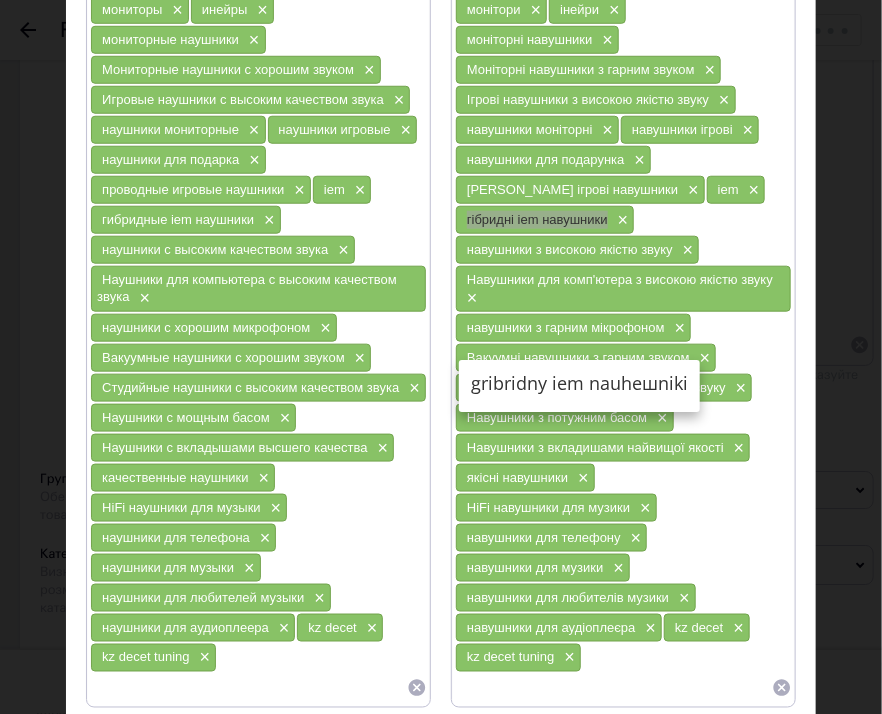 scroll, scrollTop: 500, scrollLeft: 0, axis: vertical 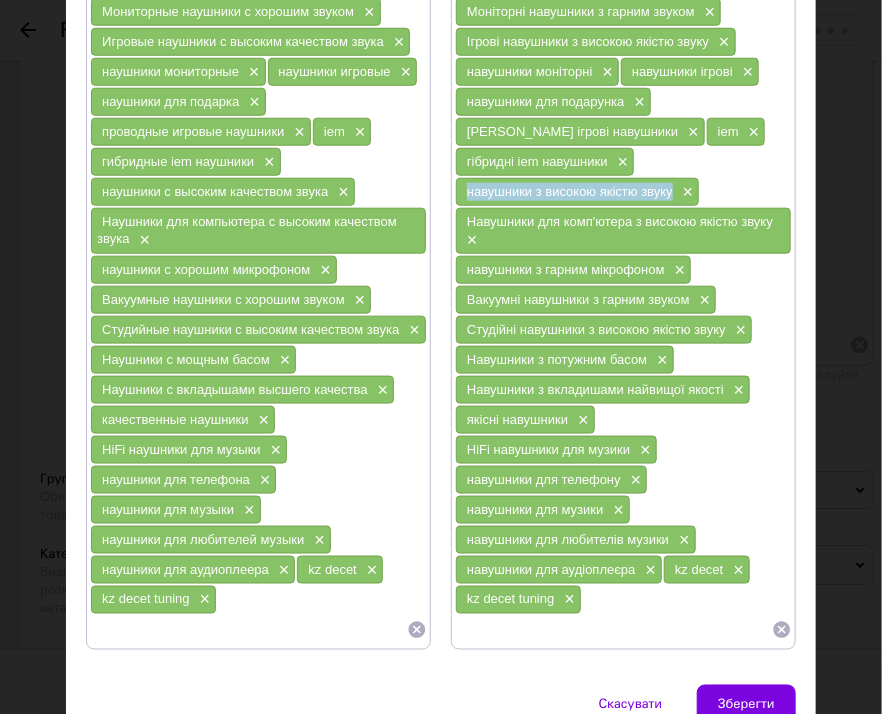drag, startPoint x: 460, startPoint y: 182, endPoint x: 666, endPoint y: 189, distance: 206.1189 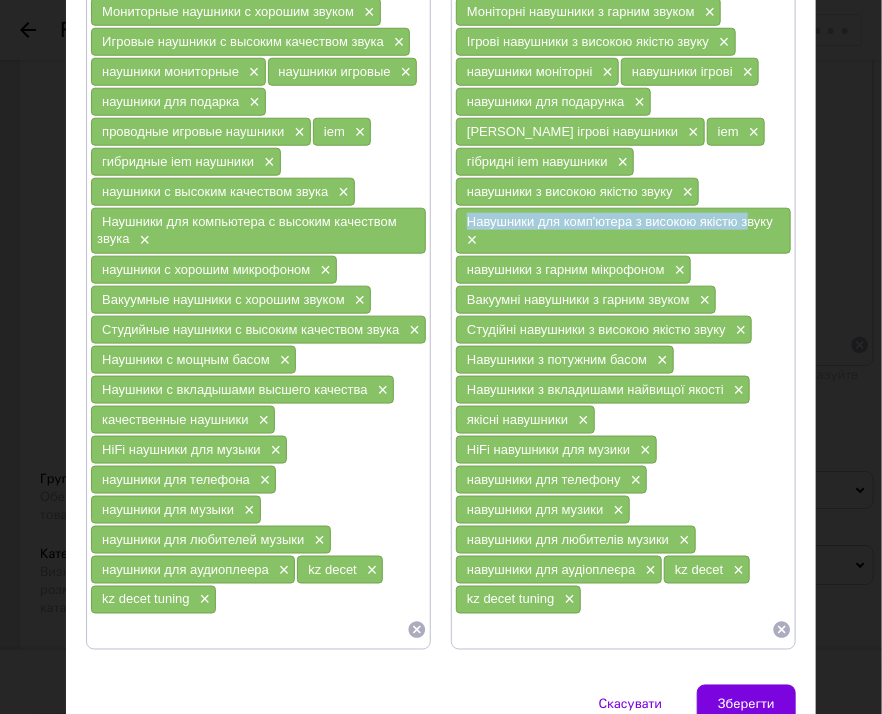 drag, startPoint x: 459, startPoint y: 211, endPoint x: 736, endPoint y: 216, distance: 277.04514 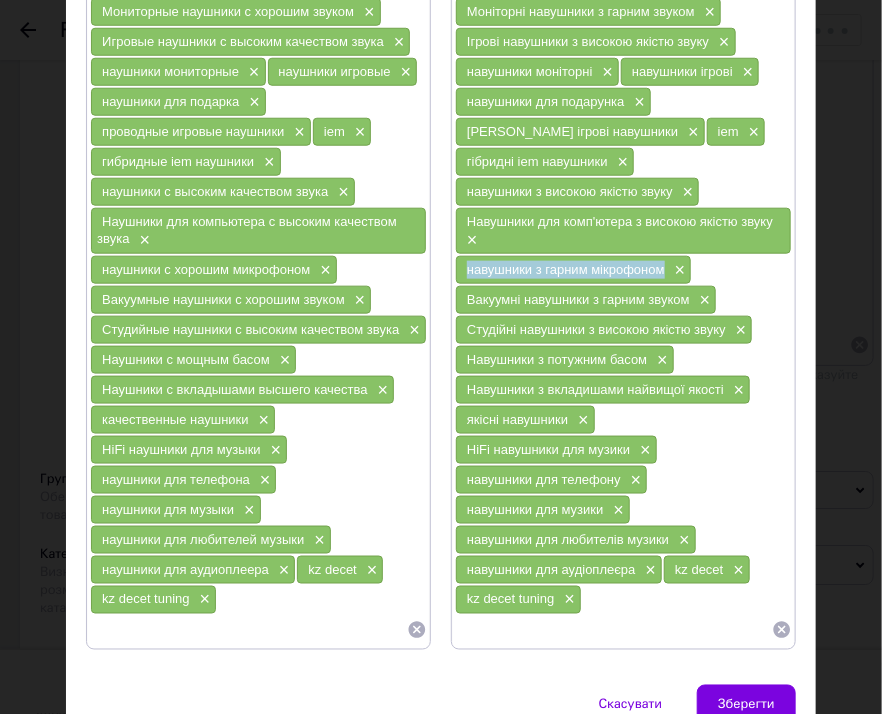 drag, startPoint x: 458, startPoint y: 257, endPoint x: 637, endPoint y: 269, distance: 179.40178 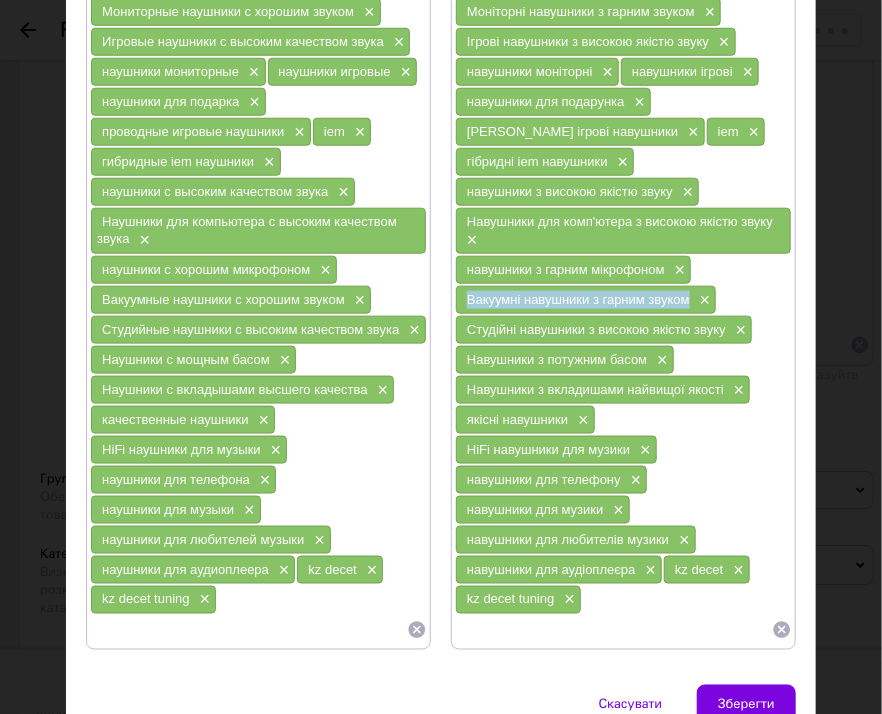 drag, startPoint x: 460, startPoint y: 282, endPoint x: 681, endPoint y: 289, distance: 221.11082 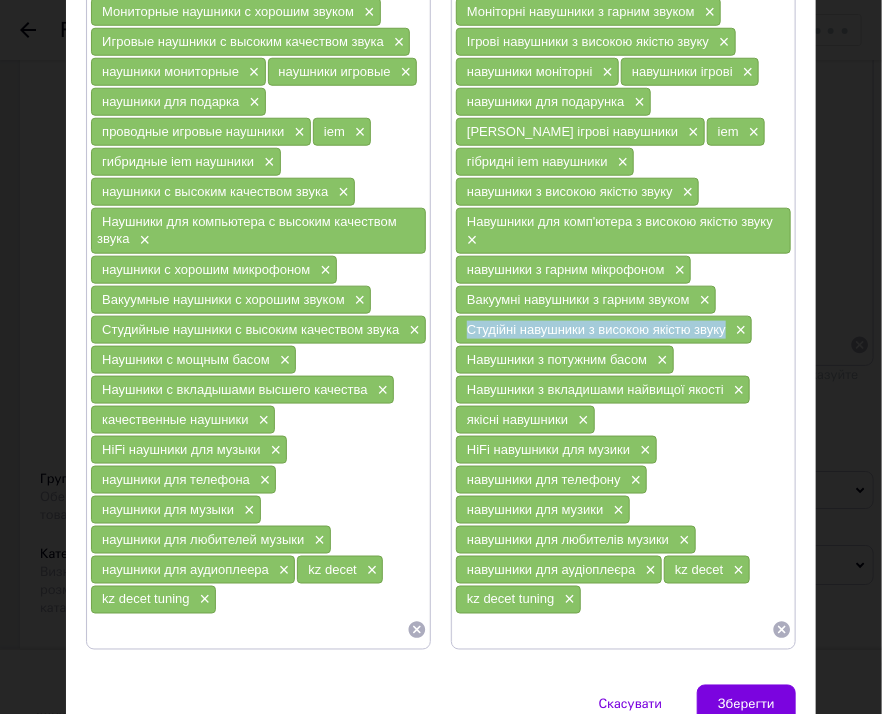 drag, startPoint x: 457, startPoint y: 315, endPoint x: 717, endPoint y: 317, distance: 260.0077 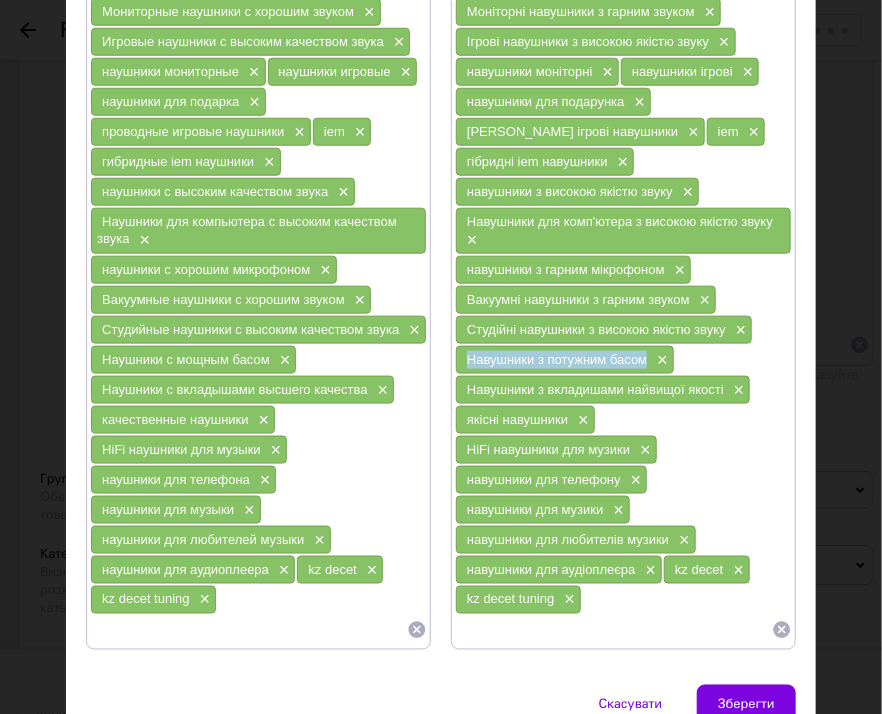 drag, startPoint x: 460, startPoint y: 349, endPoint x: 636, endPoint y: 353, distance: 176.04546 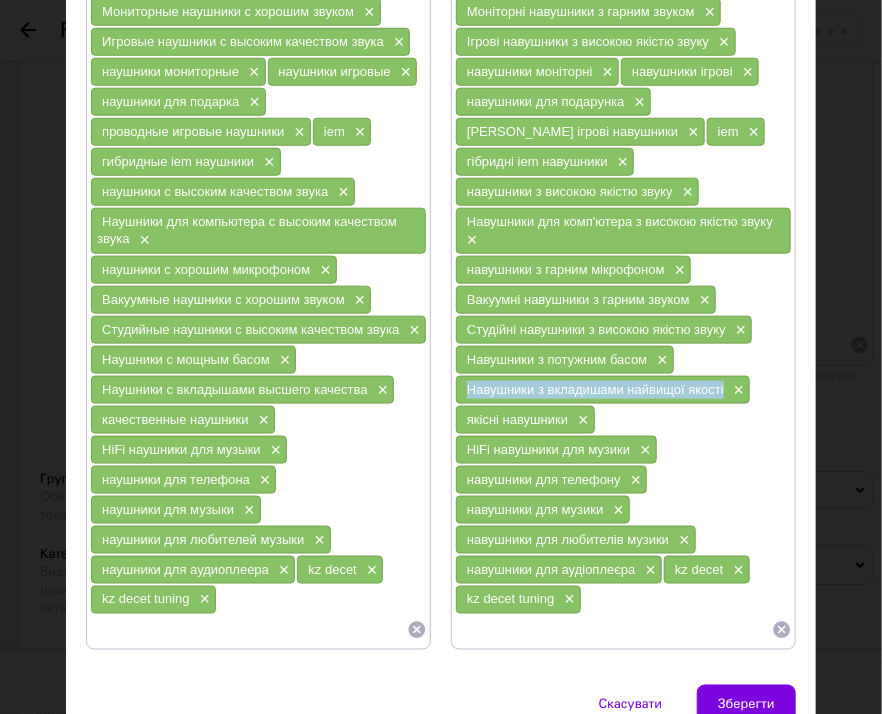 drag, startPoint x: 456, startPoint y: 378, endPoint x: 718, endPoint y: 379, distance: 262.00192 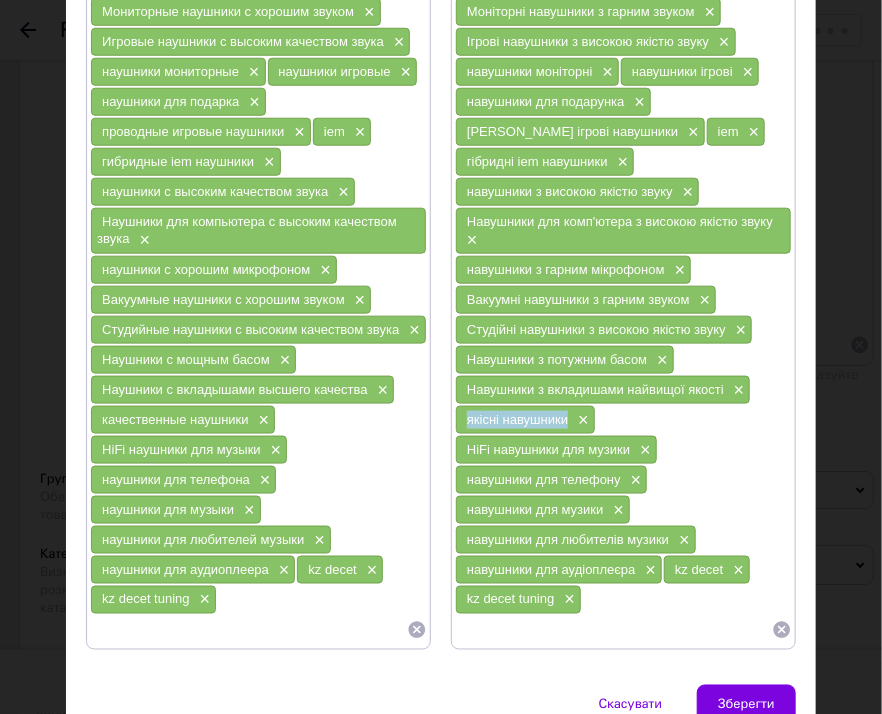 drag, startPoint x: 458, startPoint y: 407, endPoint x: 562, endPoint y: 407, distance: 104 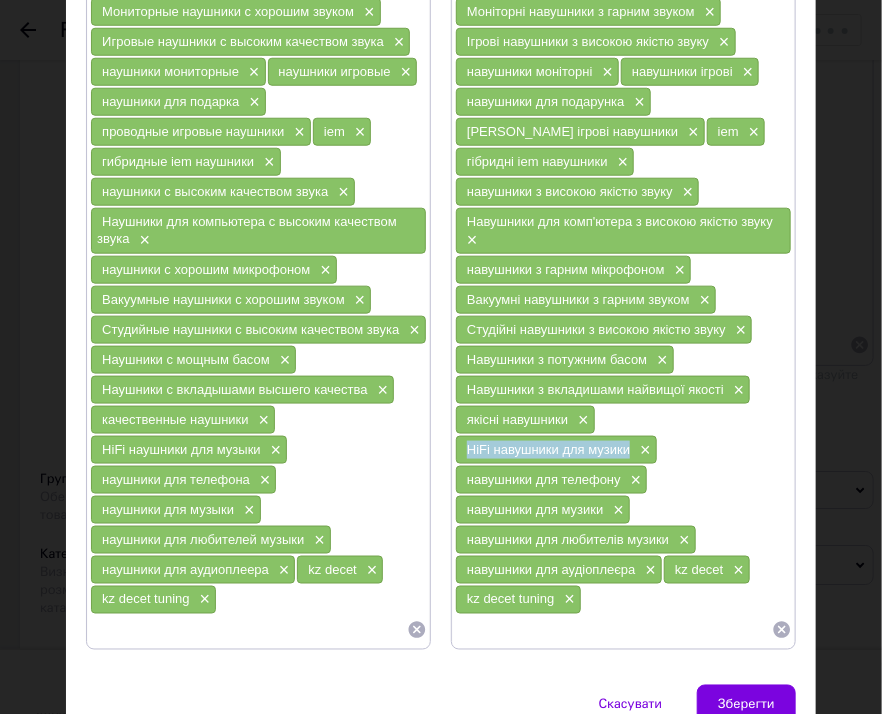 drag, startPoint x: 456, startPoint y: 439, endPoint x: 624, endPoint y: 441, distance: 168.0119 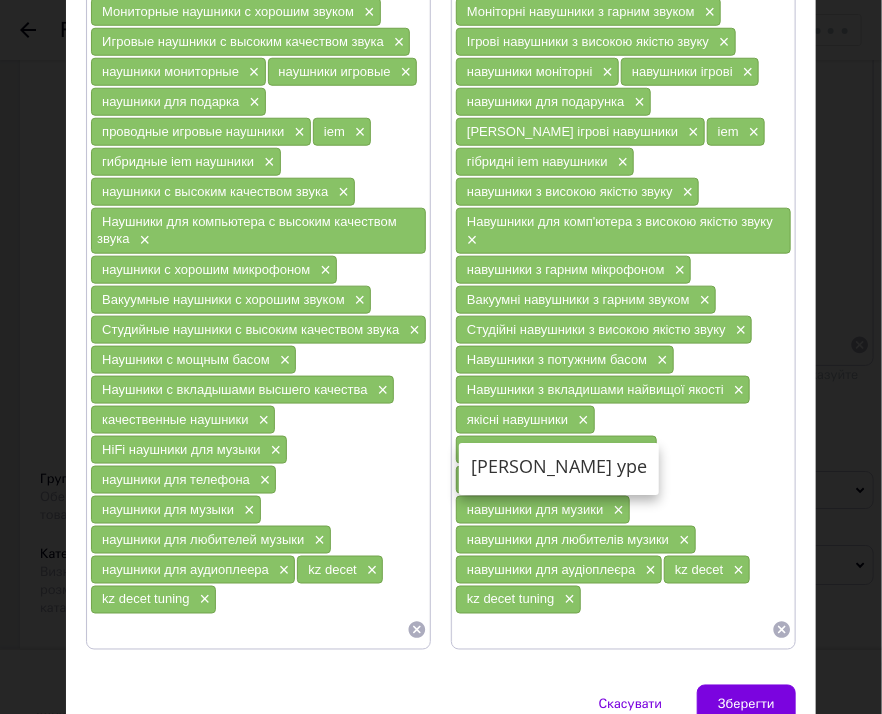 click on "HiFi навушники для музики" at bounding box center (548, 449) 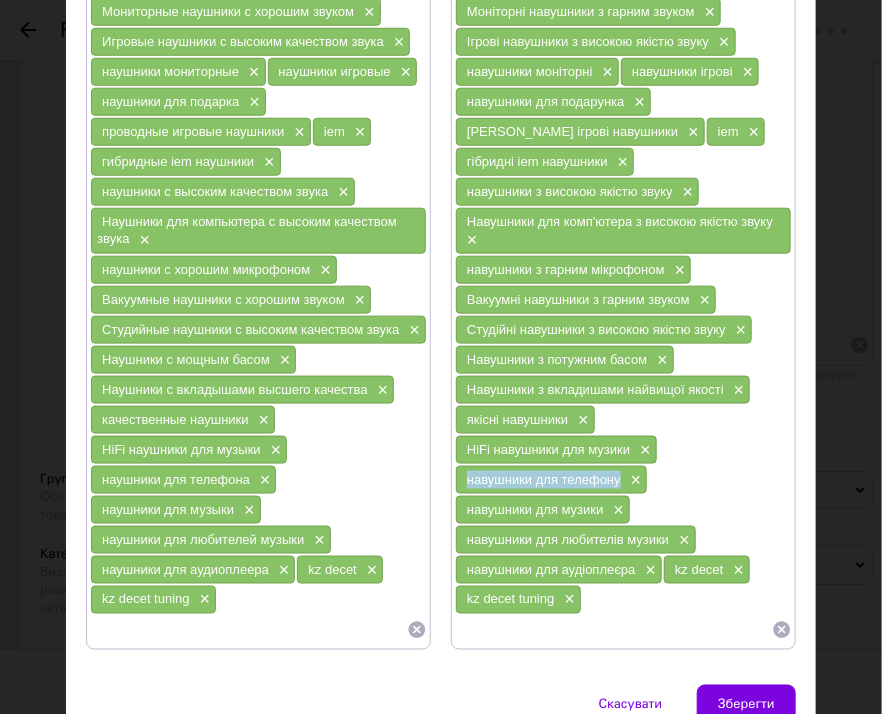 drag, startPoint x: 458, startPoint y: 465, endPoint x: 612, endPoint y: 469, distance: 154.05194 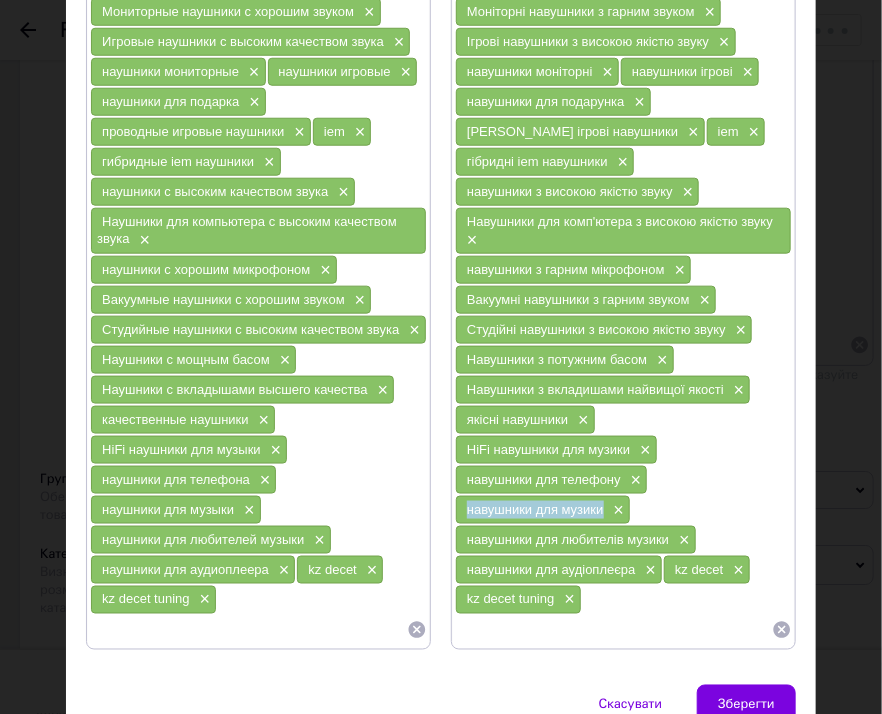 drag, startPoint x: 459, startPoint y: 500, endPoint x: 597, endPoint y: 499, distance: 138.00362 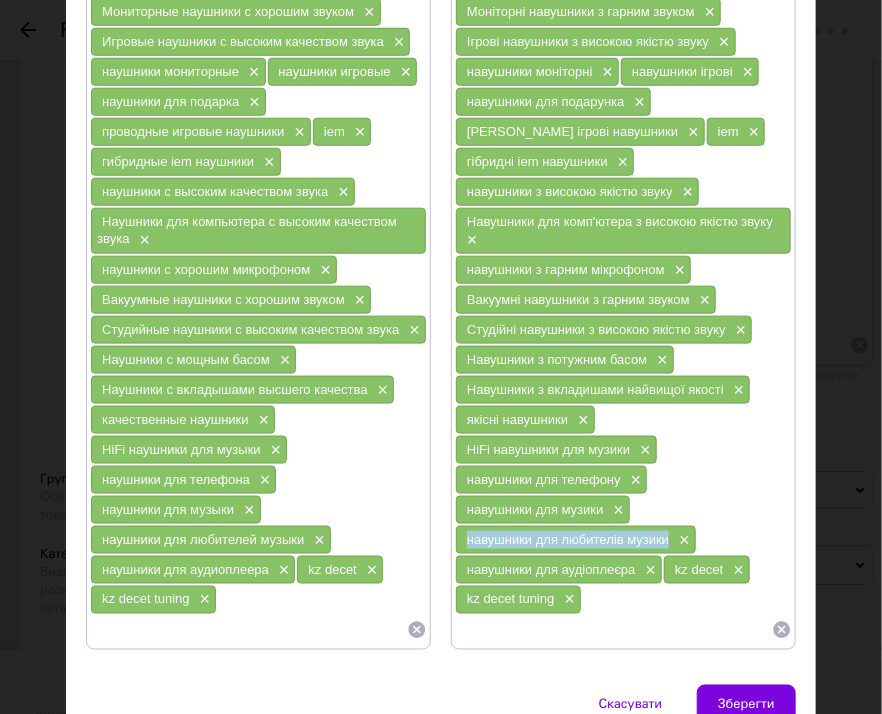 drag, startPoint x: 502, startPoint y: 525, endPoint x: 660, endPoint y: 532, distance: 158.15498 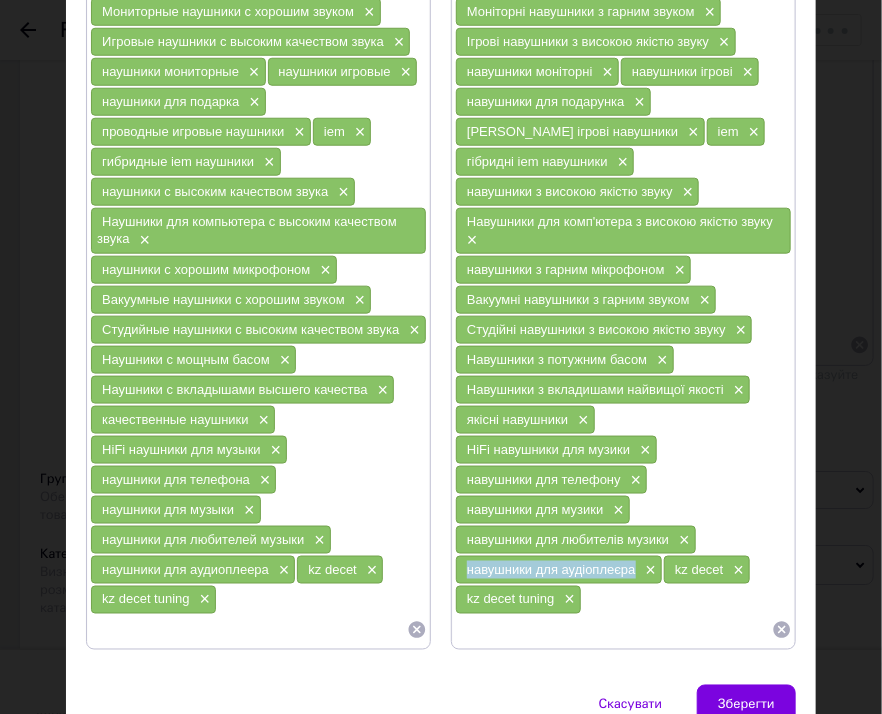 drag, startPoint x: 457, startPoint y: 554, endPoint x: 630, endPoint y: 561, distance: 173.14156 